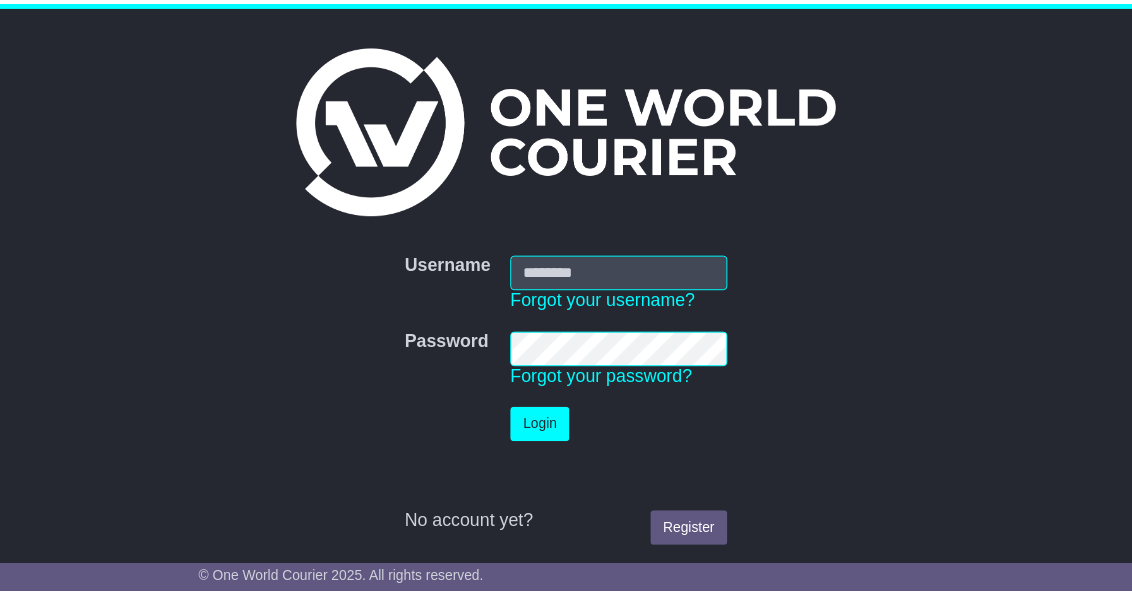 scroll, scrollTop: 0, scrollLeft: 0, axis: both 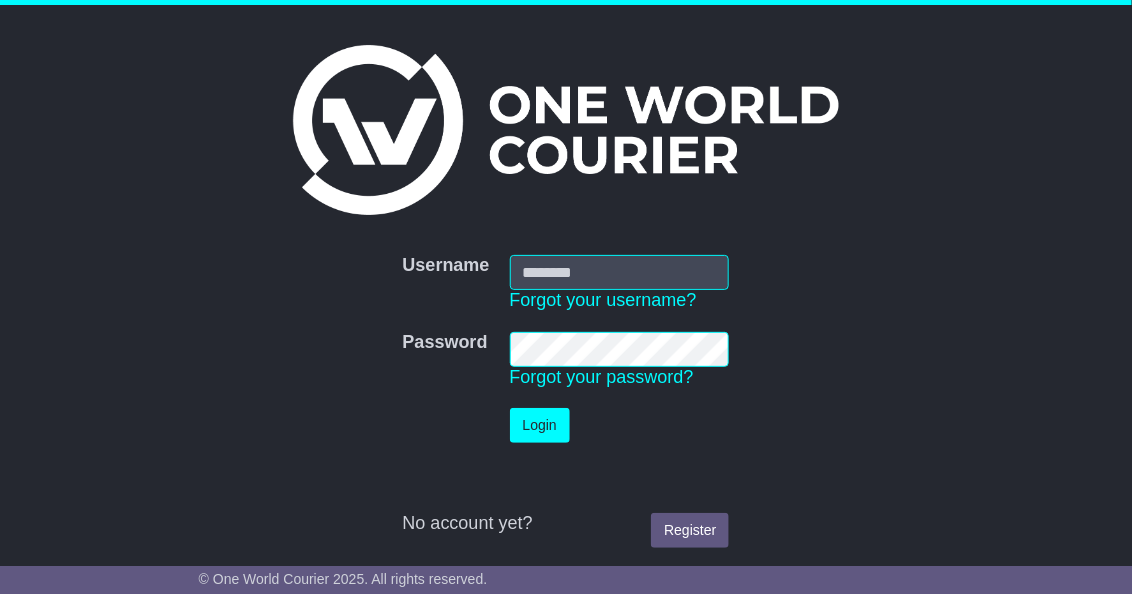 type on "**********" 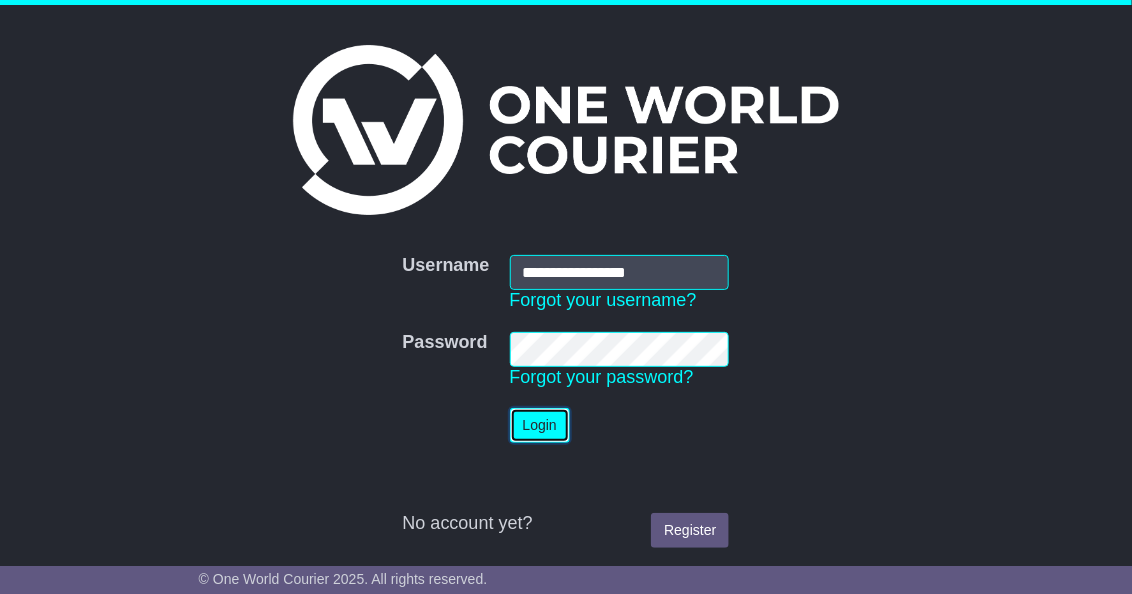click on "Login" at bounding box center [540, 425] 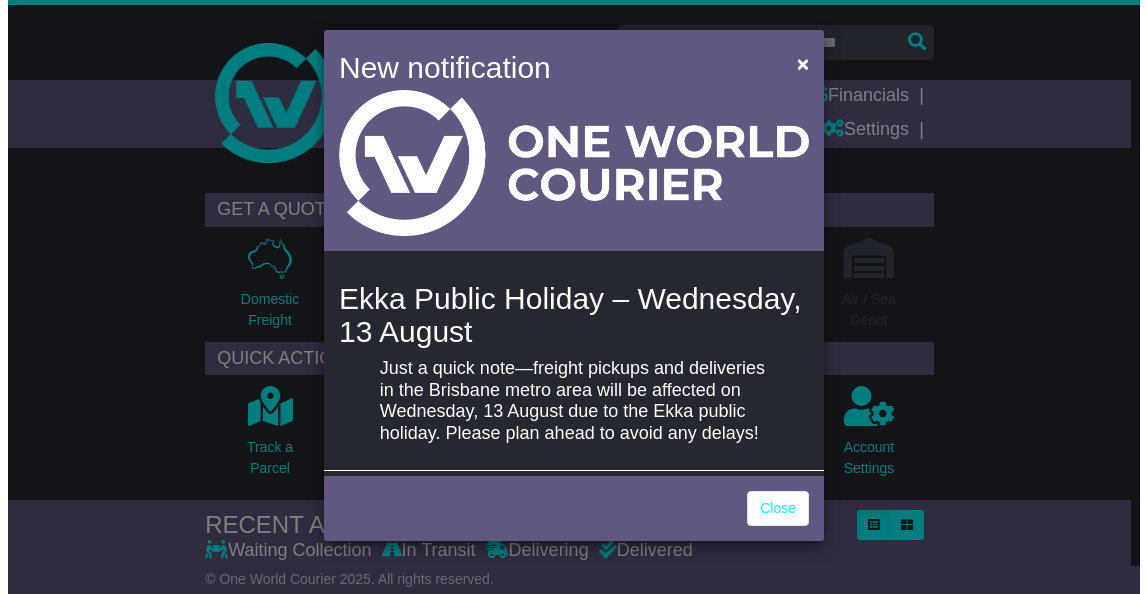 scroll, scrollTop: 0, scrollLeft: 0, axis: both 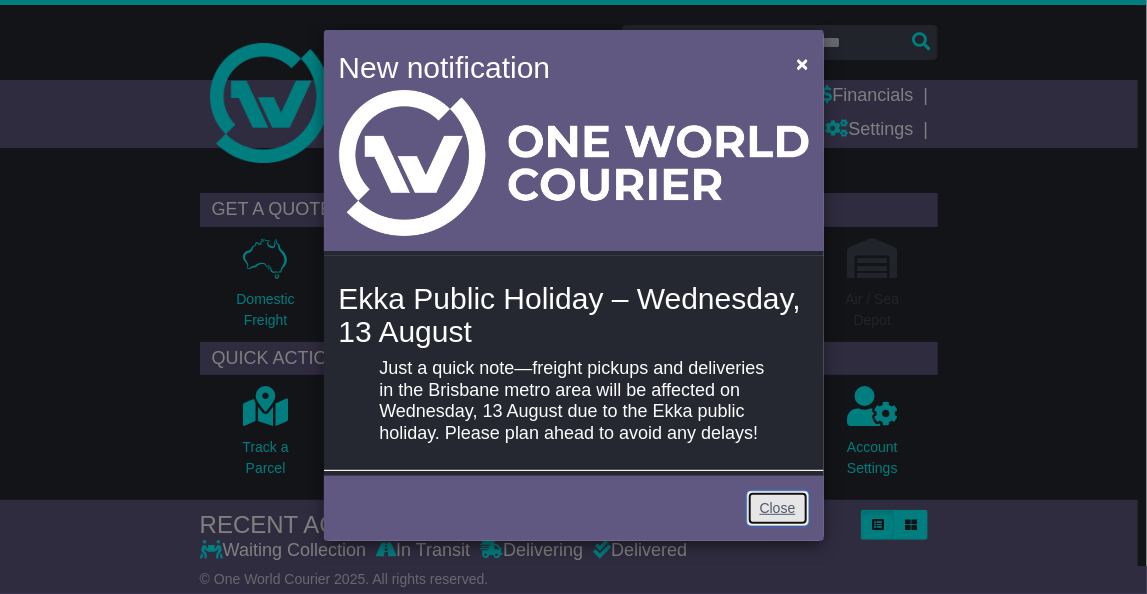click on "Close" at bounding box center [778, 508] 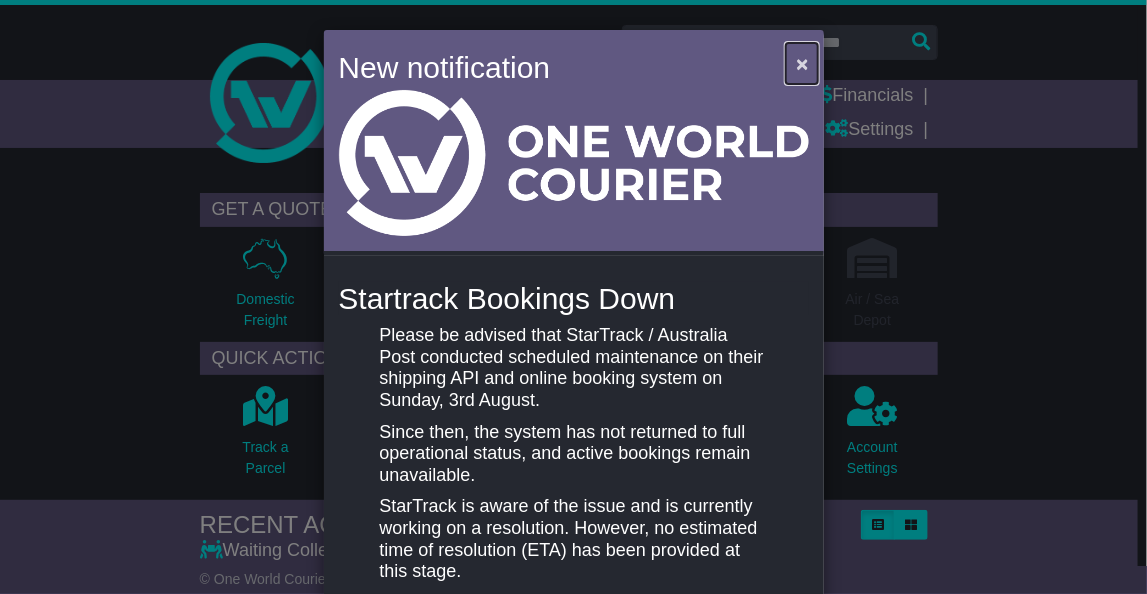 click on "×" at bounding box center [802, 63] 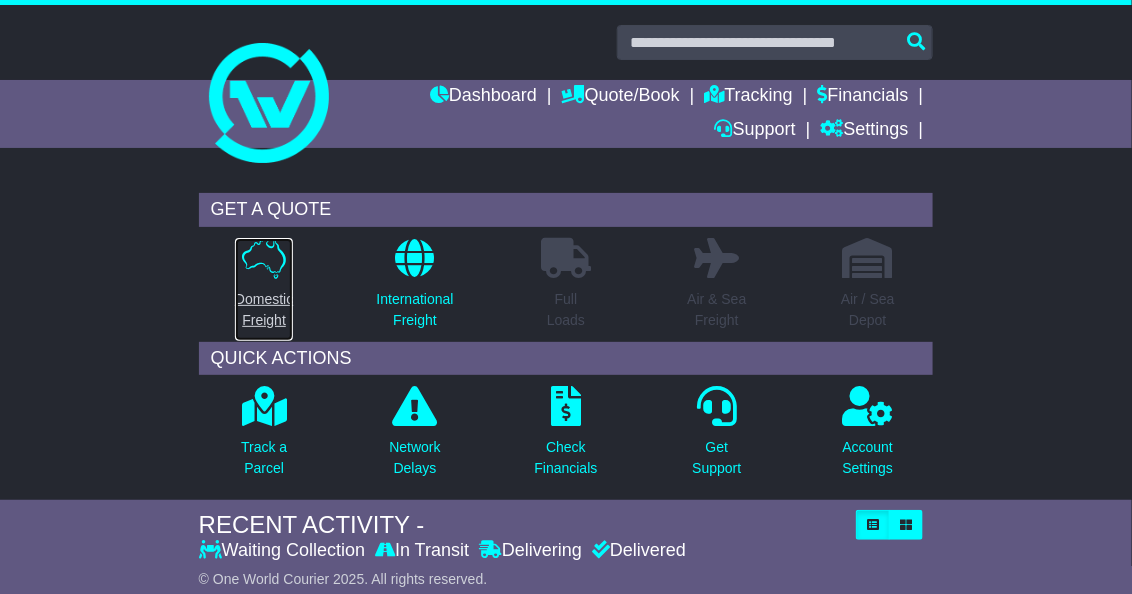 click at bounding box center [264, 258] 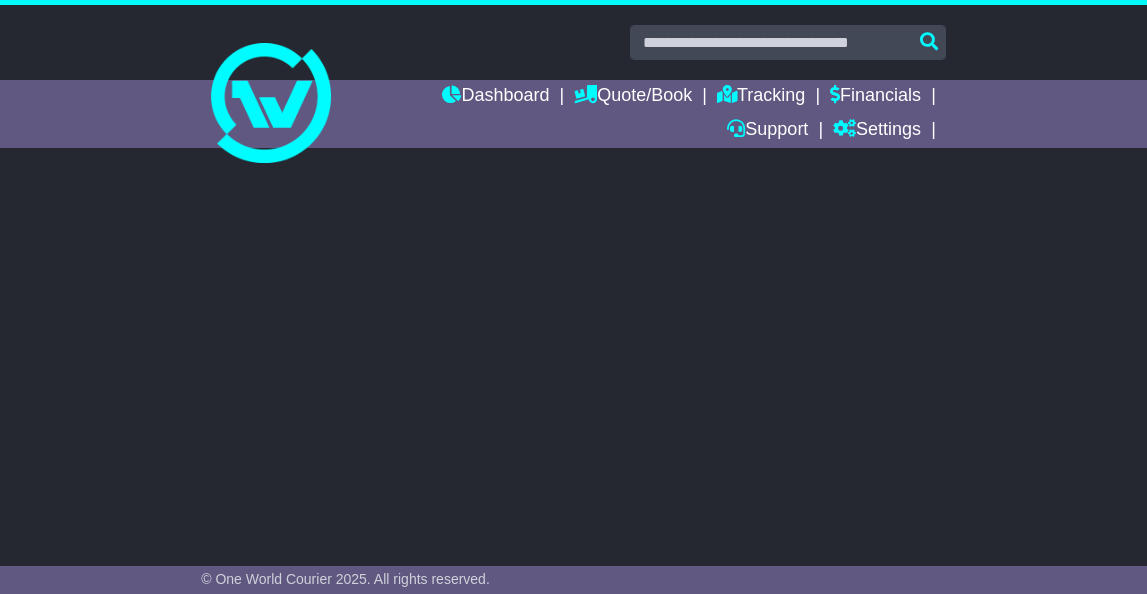 scroll, scrollTop: 0, scrollLeft: 0, axis: both 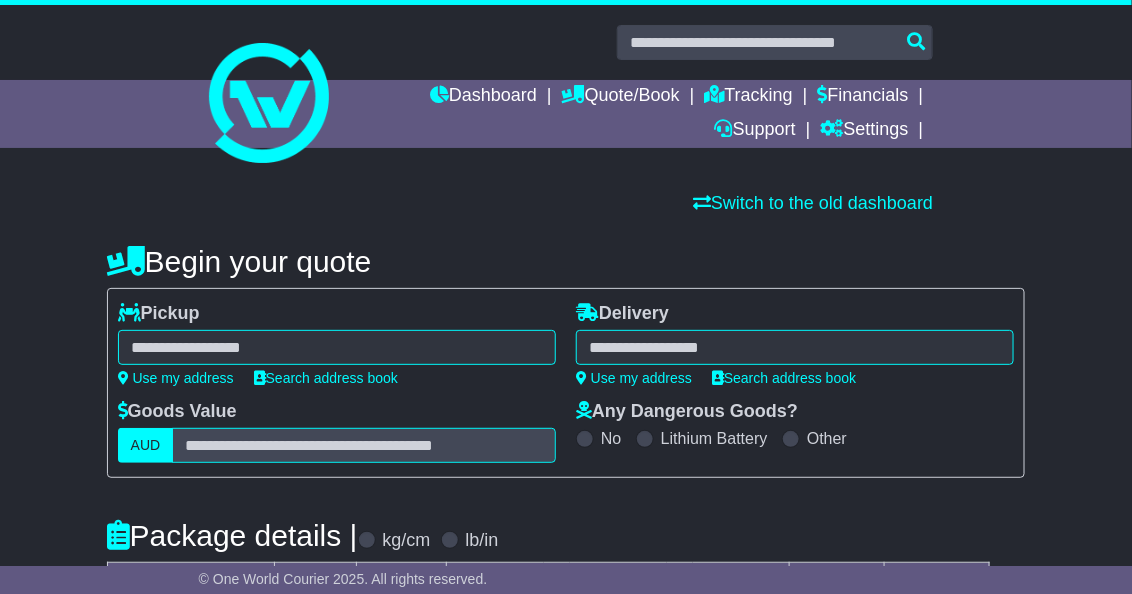 click at bounding box center [337, 347] 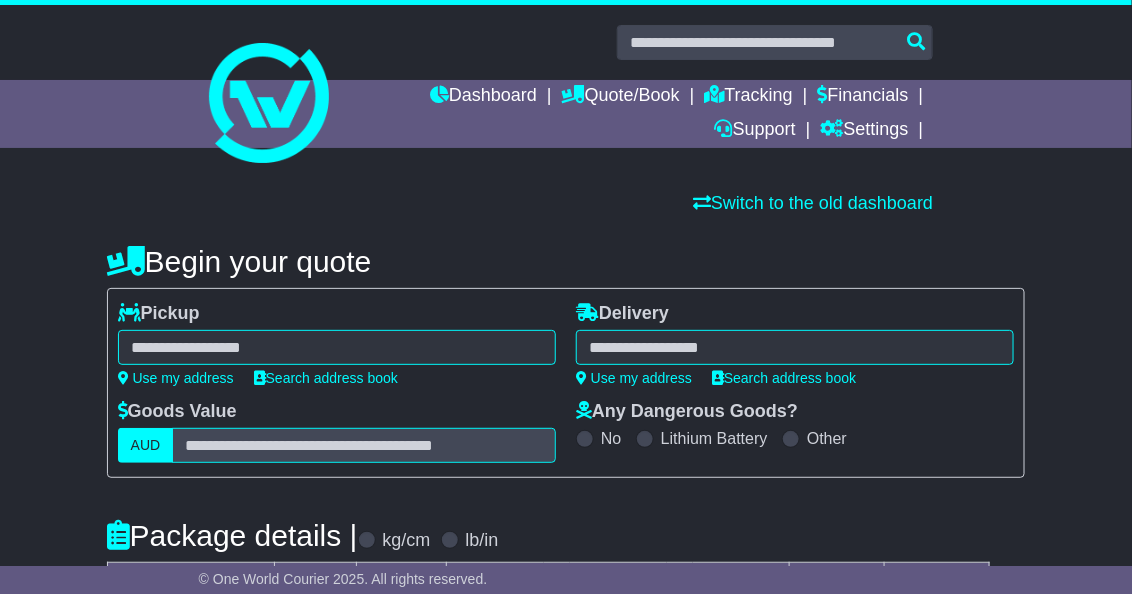 click on "**********" at bounding box center [337, 344] 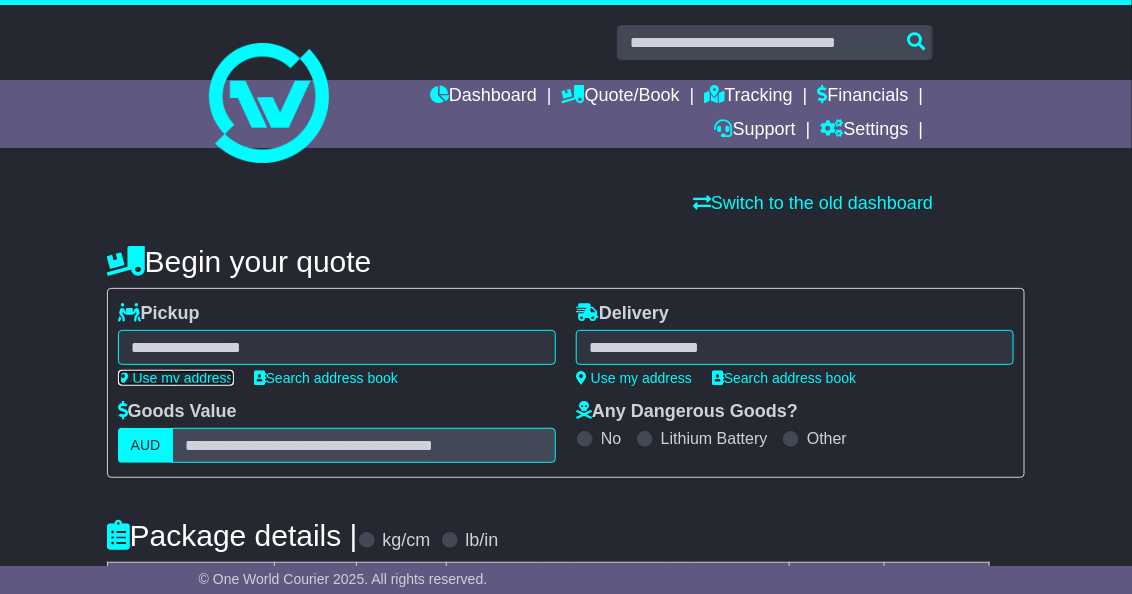 click on "Use my address" at bounding box center [176, 378] 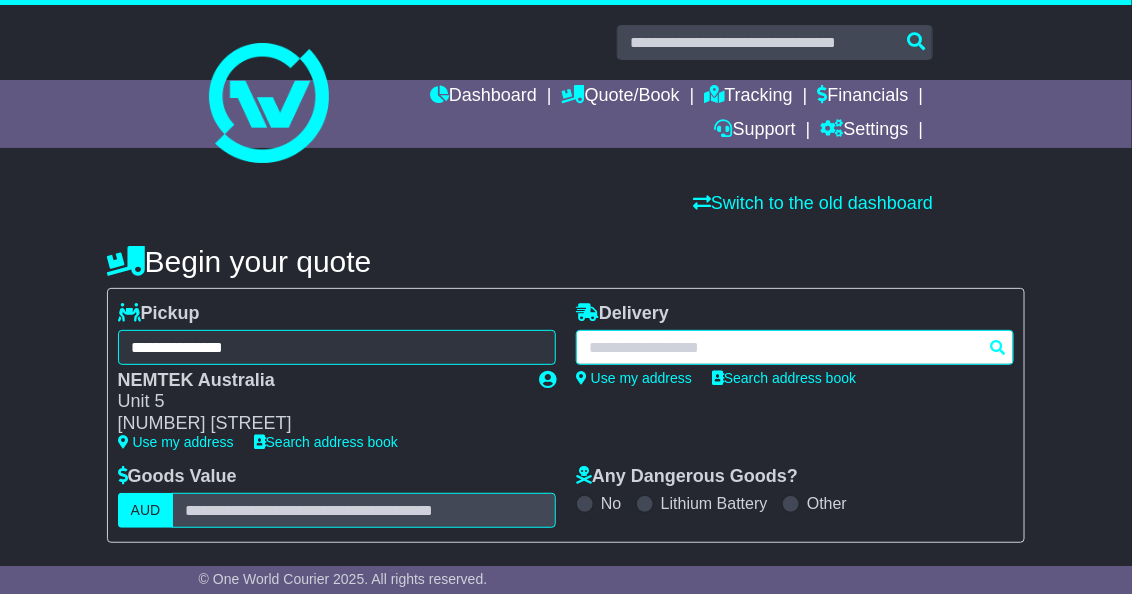 click at bounding box center [795, 347] 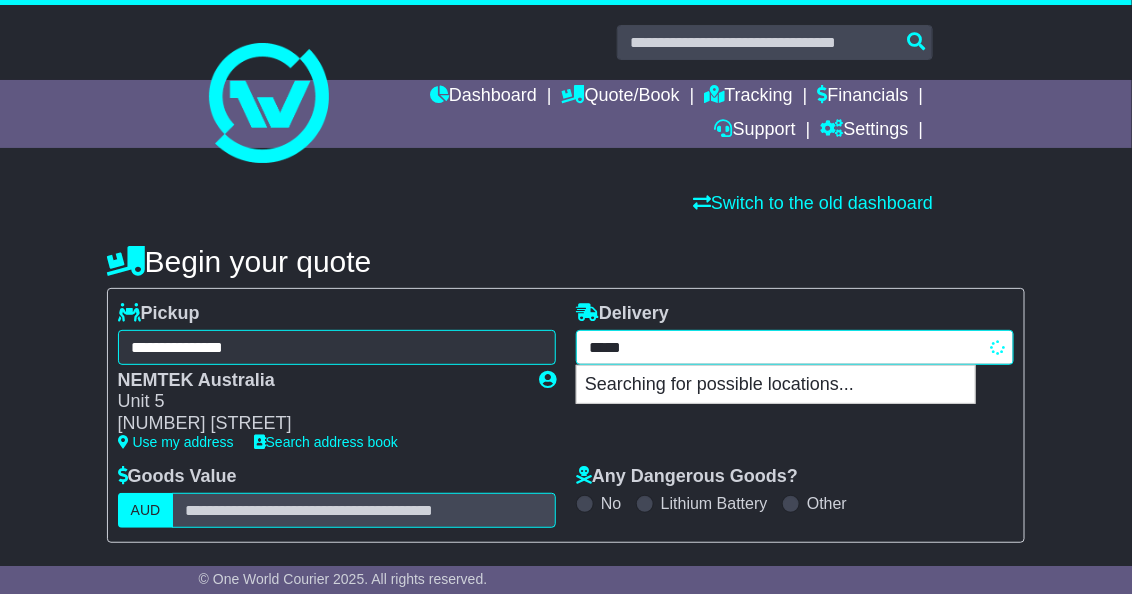 type on "******" 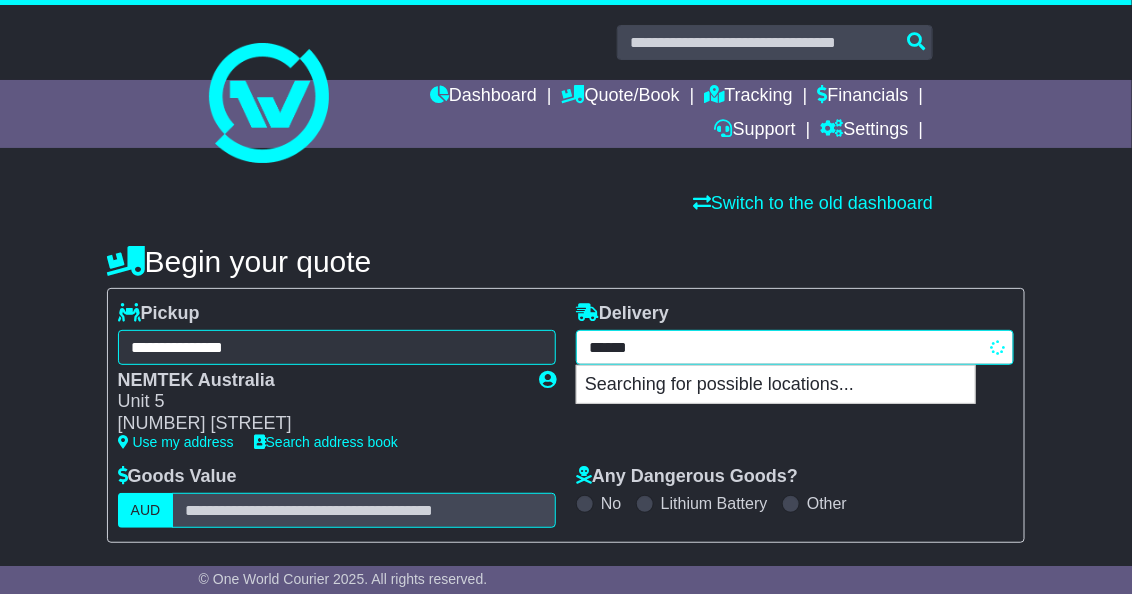 type on "**********" 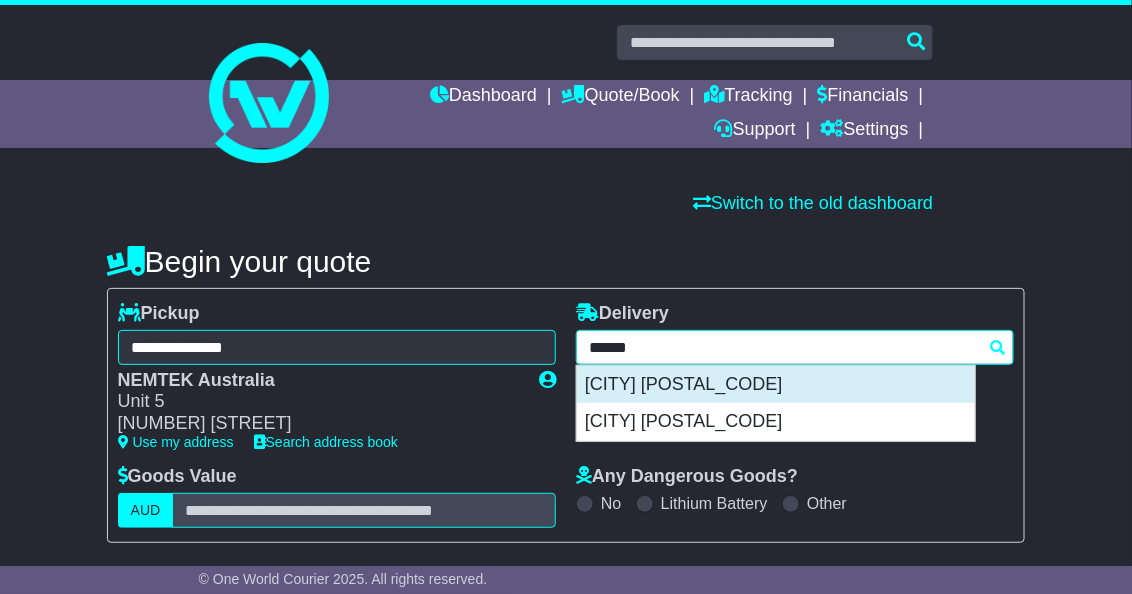click on "KELLERBERRIN 6410" at bounding box center (776, 385) 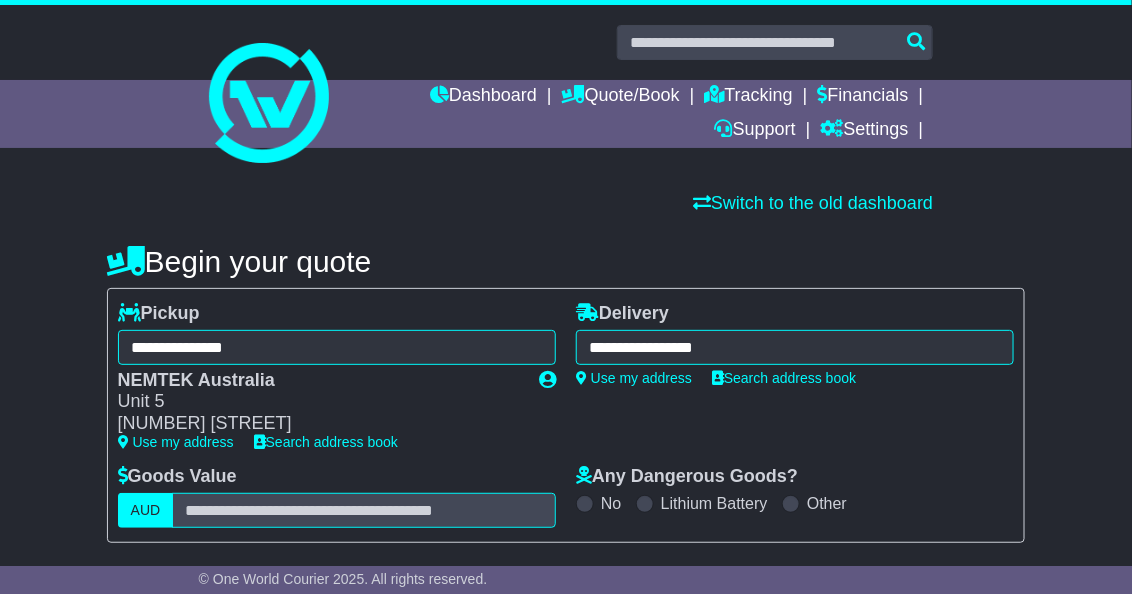 type on "**********" 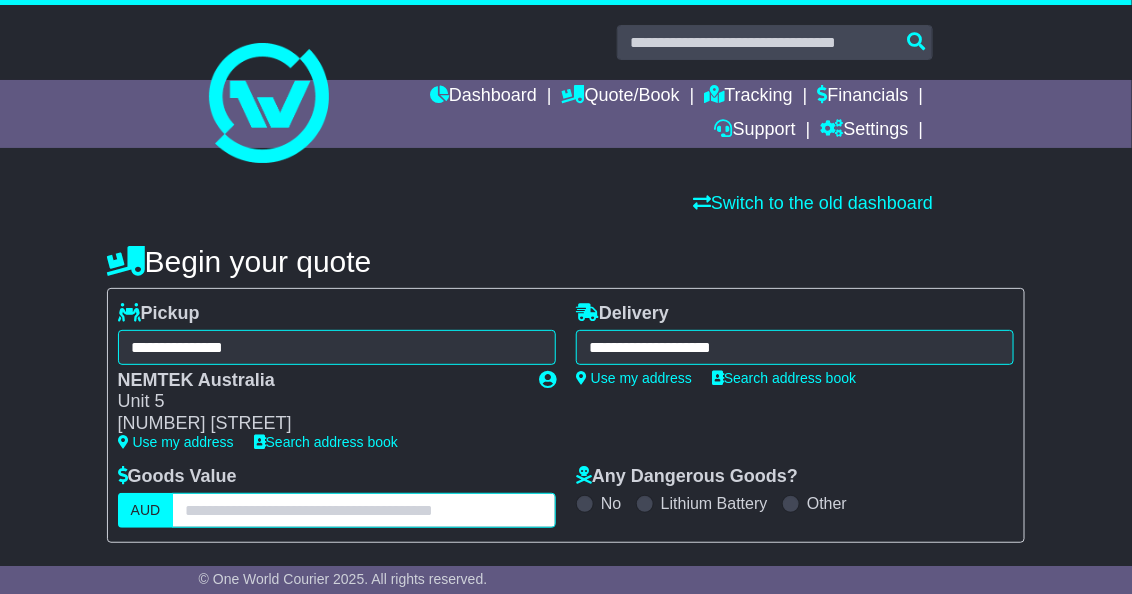 click at bounding box center [364, 510] 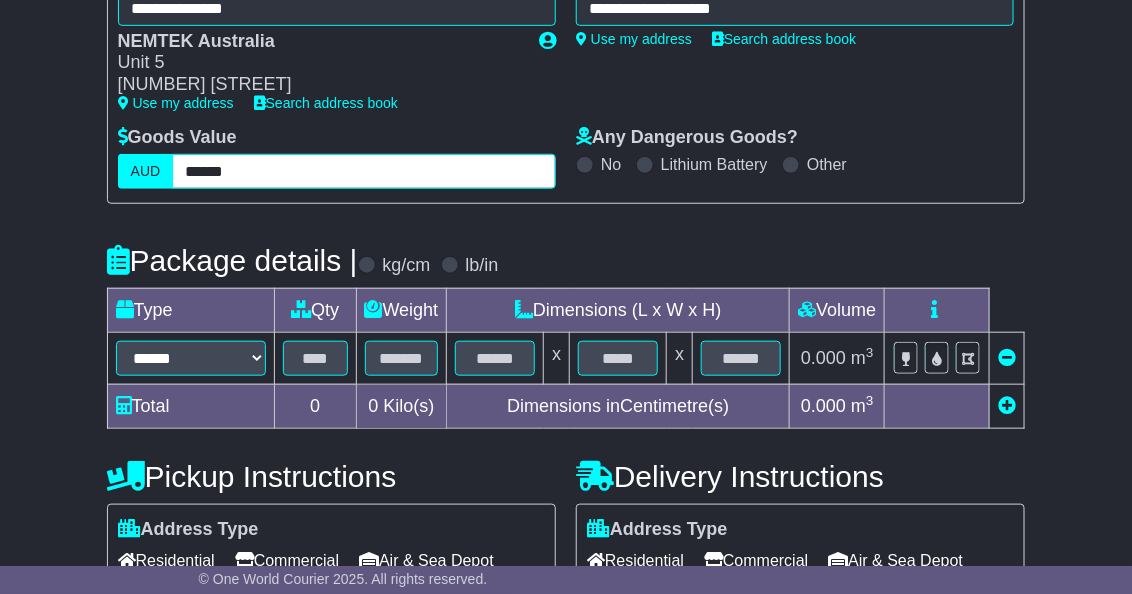 scroll, scrollTop: 350, scrollLeft: 0, axis: vertical 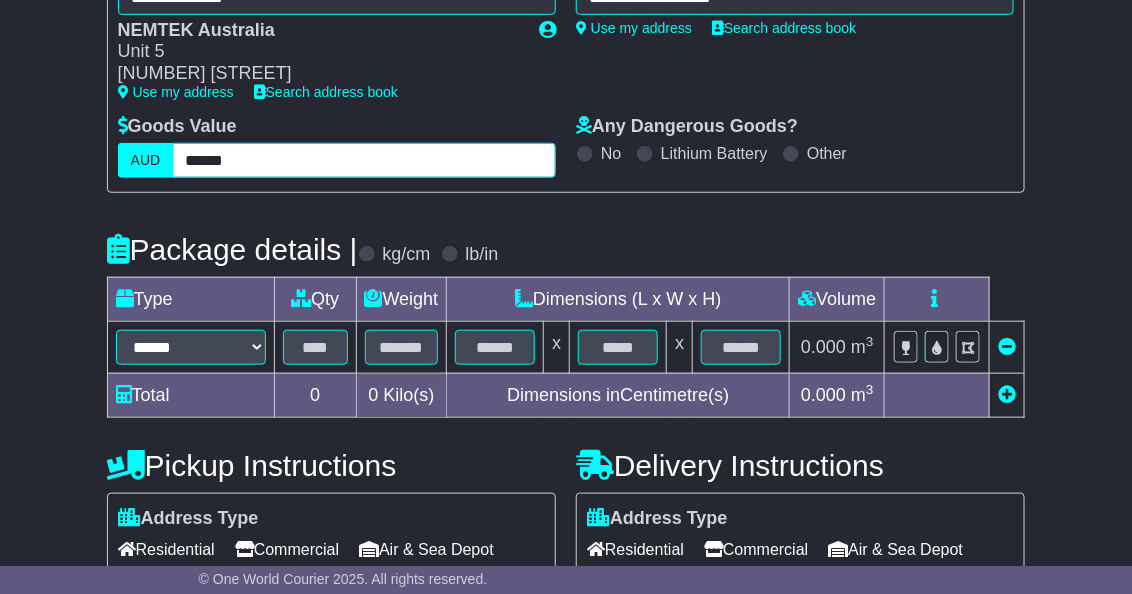 type on "******" 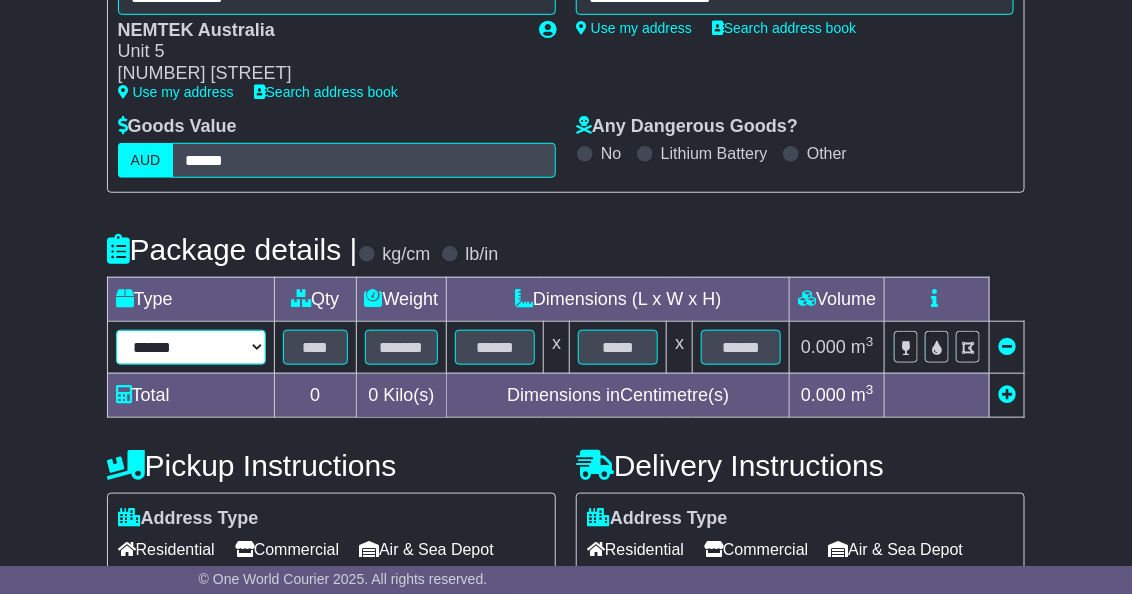 click on "****** ****** *** ******** ***** **** **** ****** *** *******" at bounding box center (191, 347) 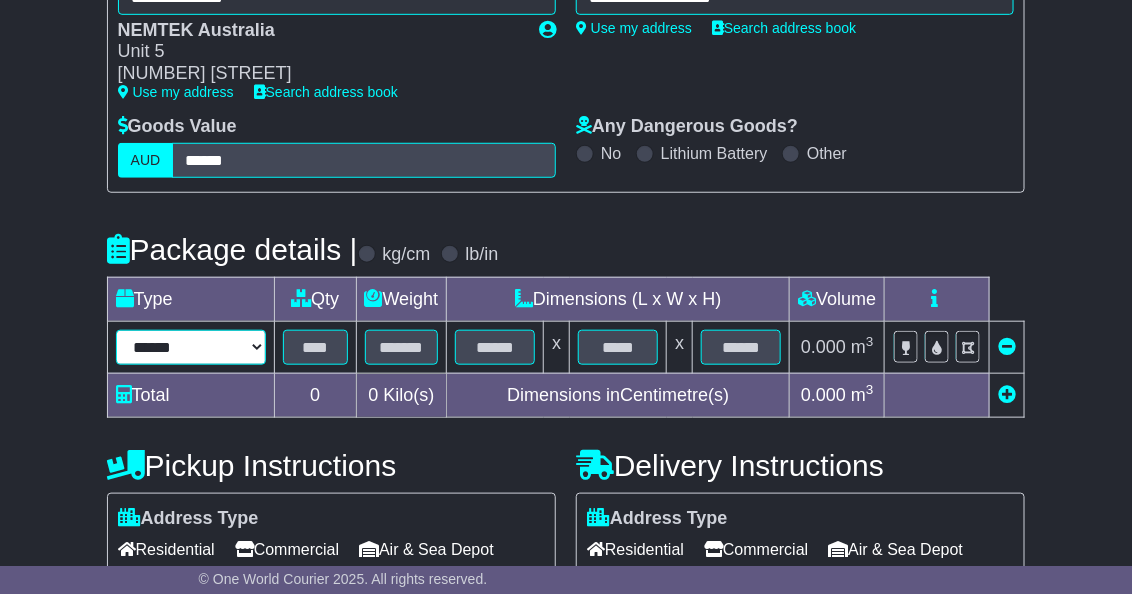select on "*****" 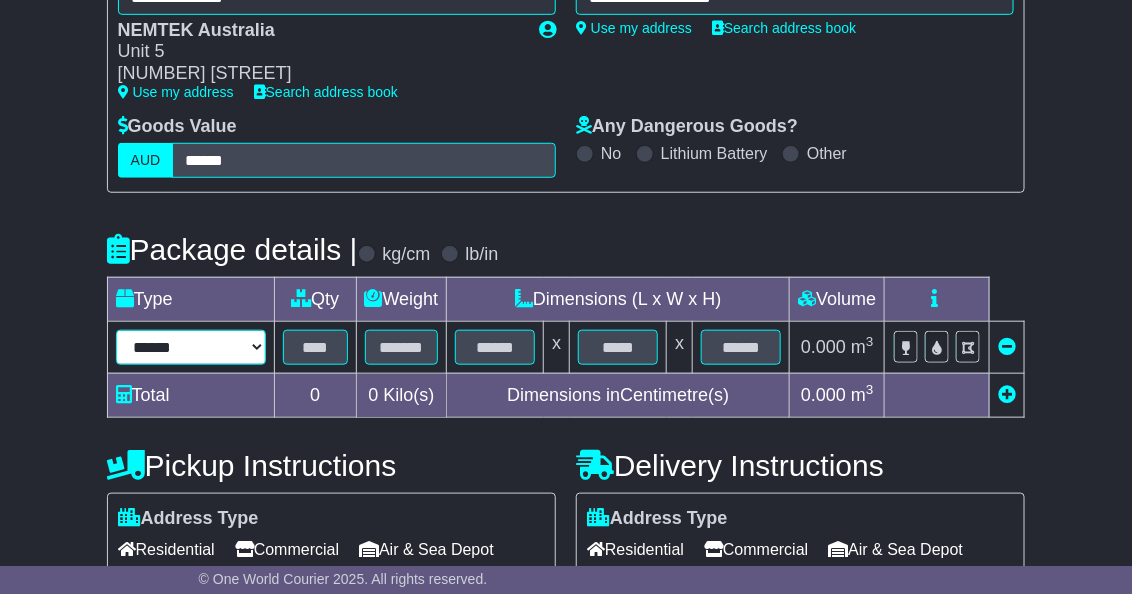 click on "****** ****** *** ******** ***** **** **** ****** *** *******" at bounding box center [191, 347] 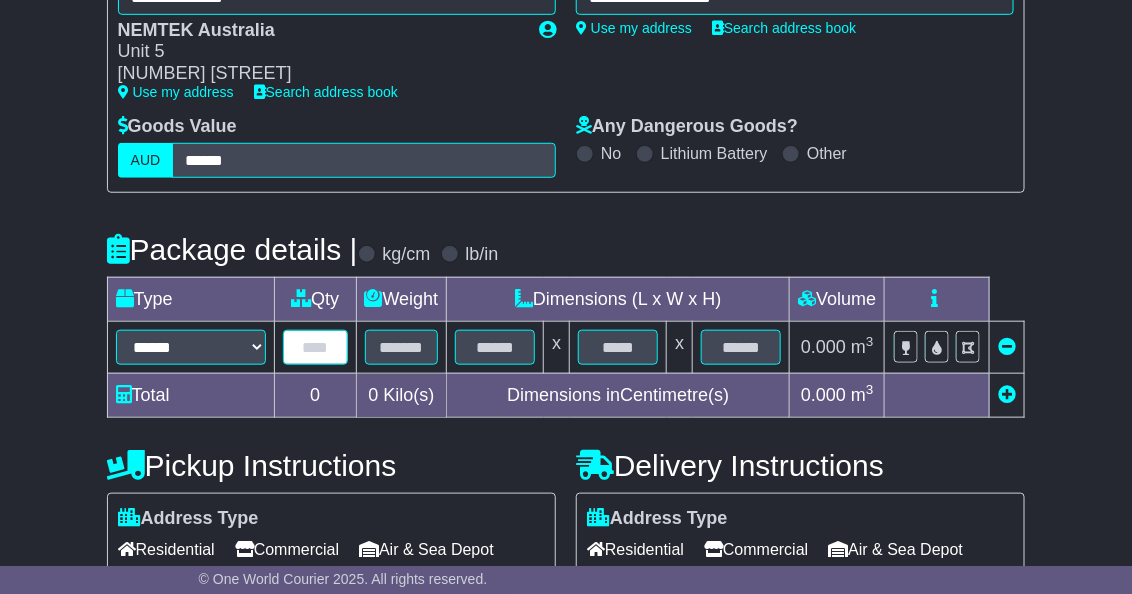 click at bounding box center (315, 347) 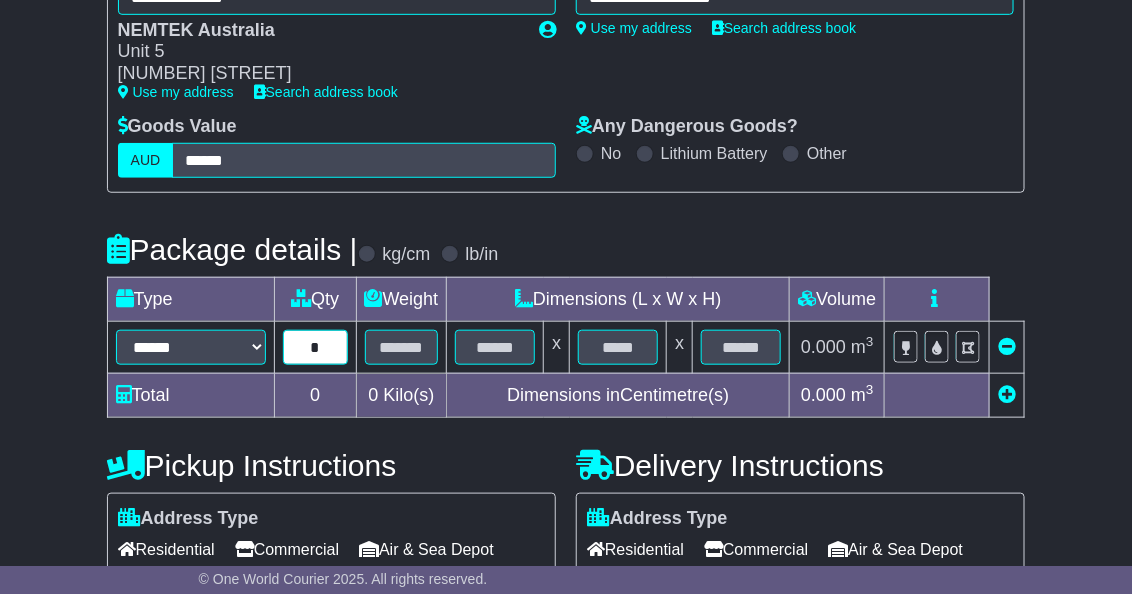 type on "*" 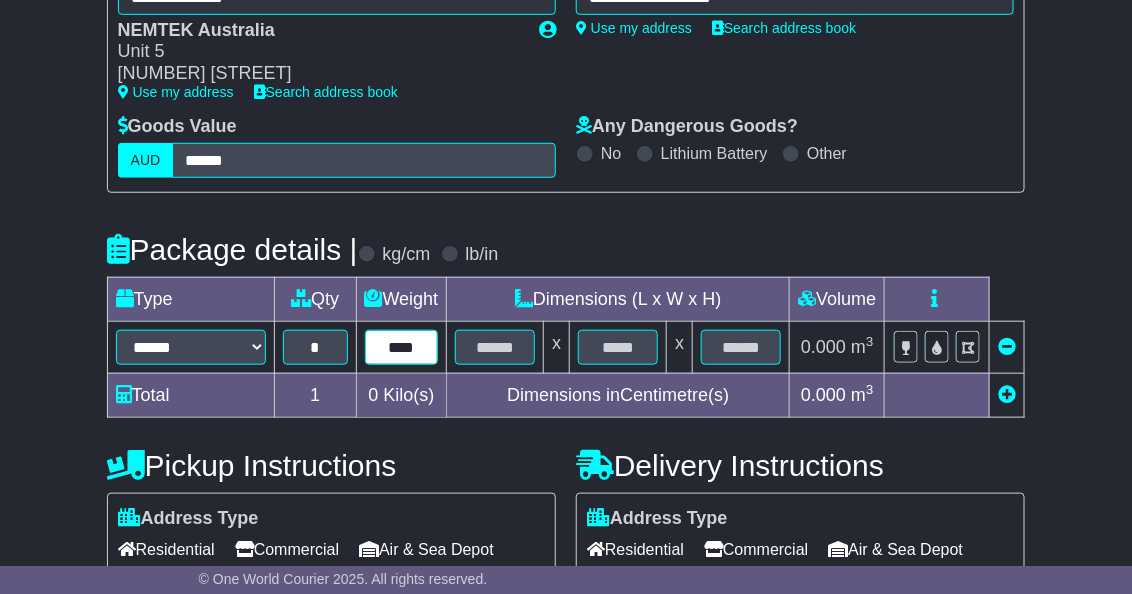 type on "****" 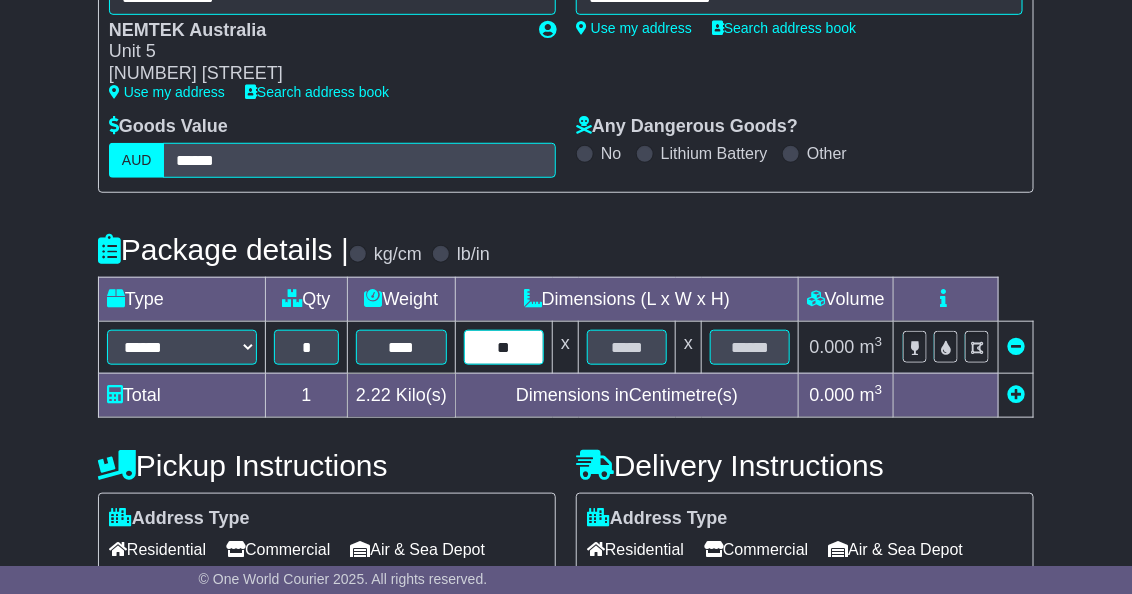type on "**" 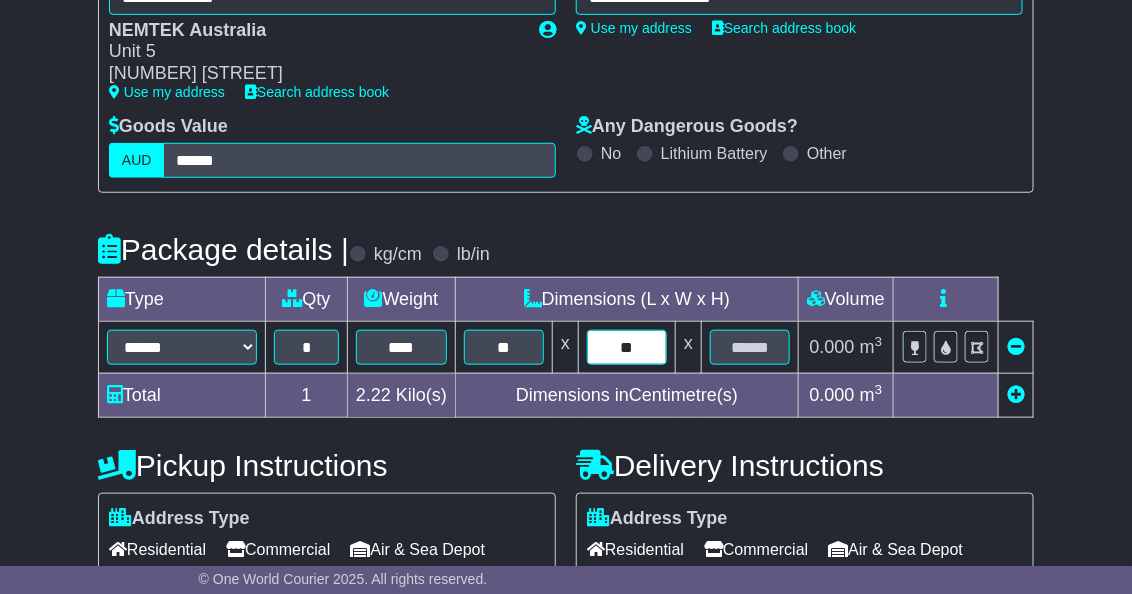 type on "**" 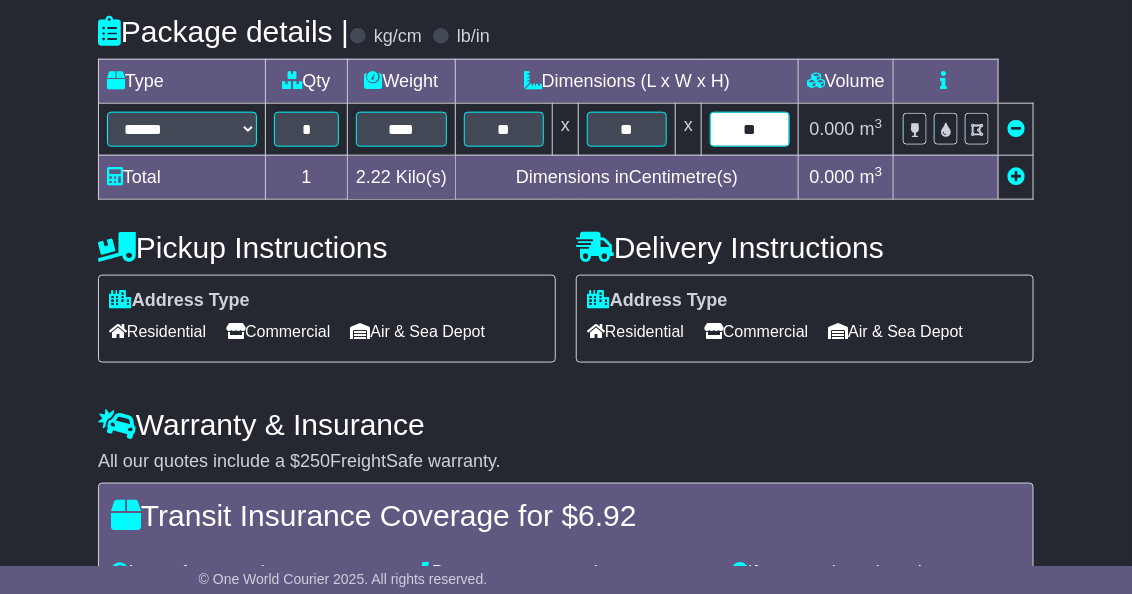 scroll, scrollTop: 569, scrollLeft: 0, axis: vertical 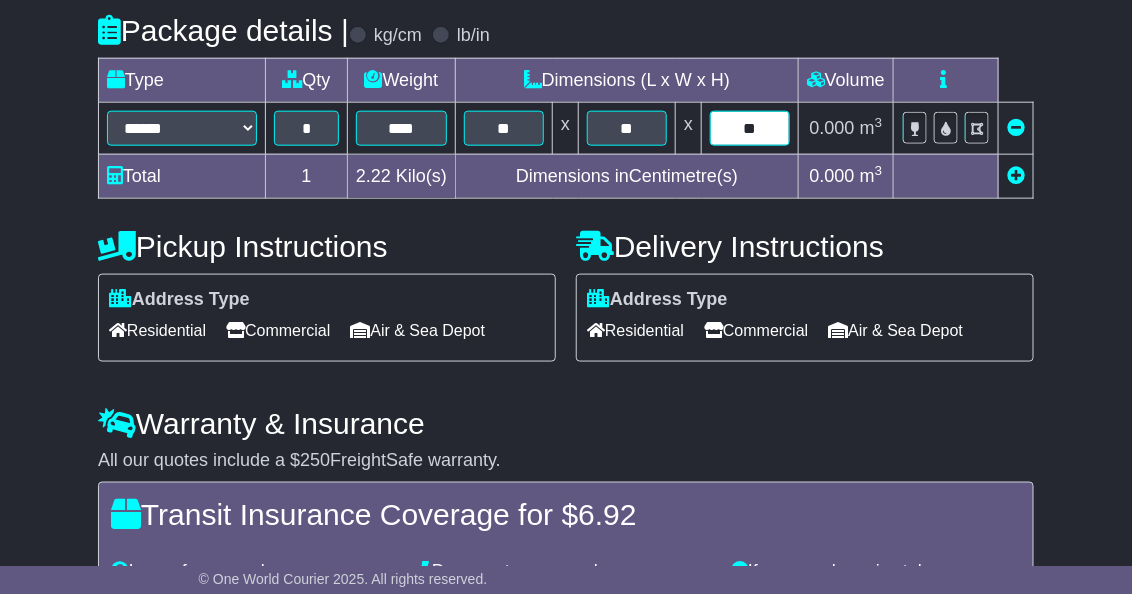 type on "**" 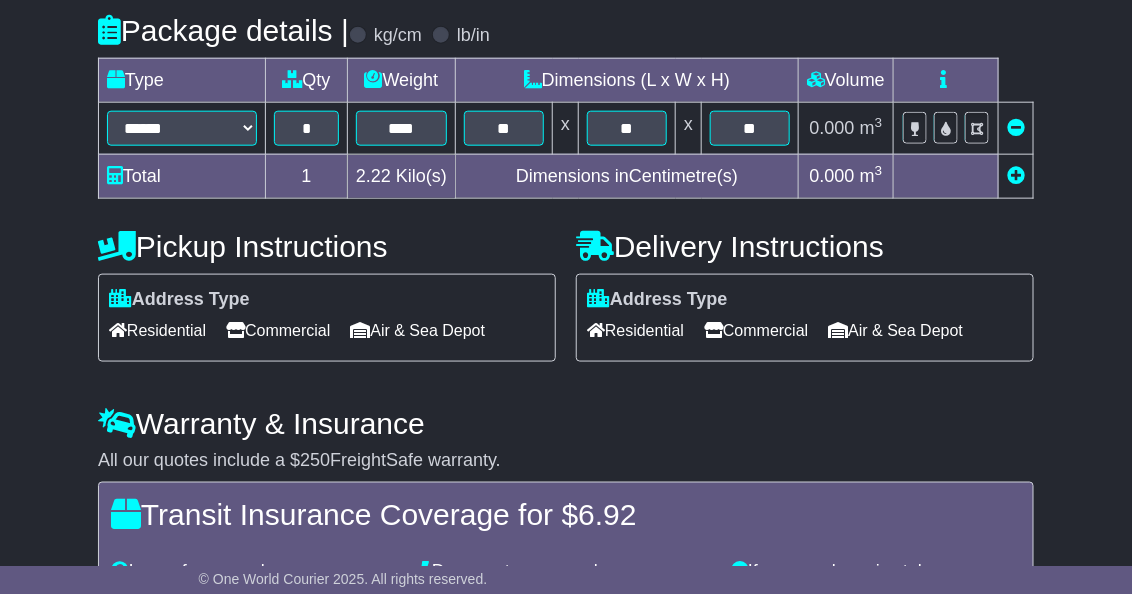 click on "Commercial" at bounding box center [756, 330] 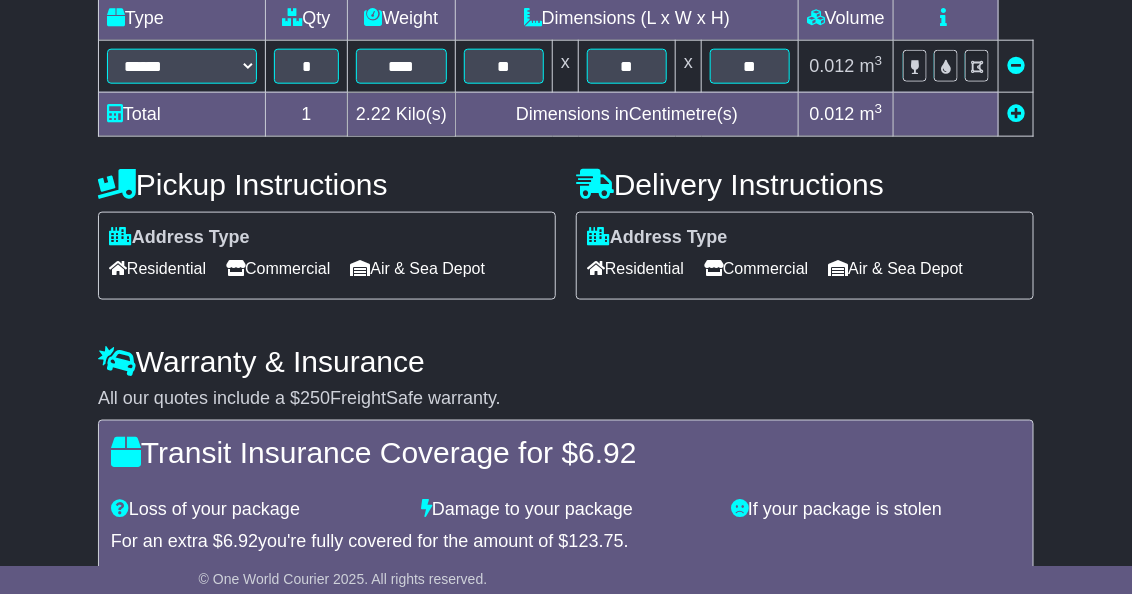 scroll, scrollTop: 776, scrollLeft: 0, axis: vertical 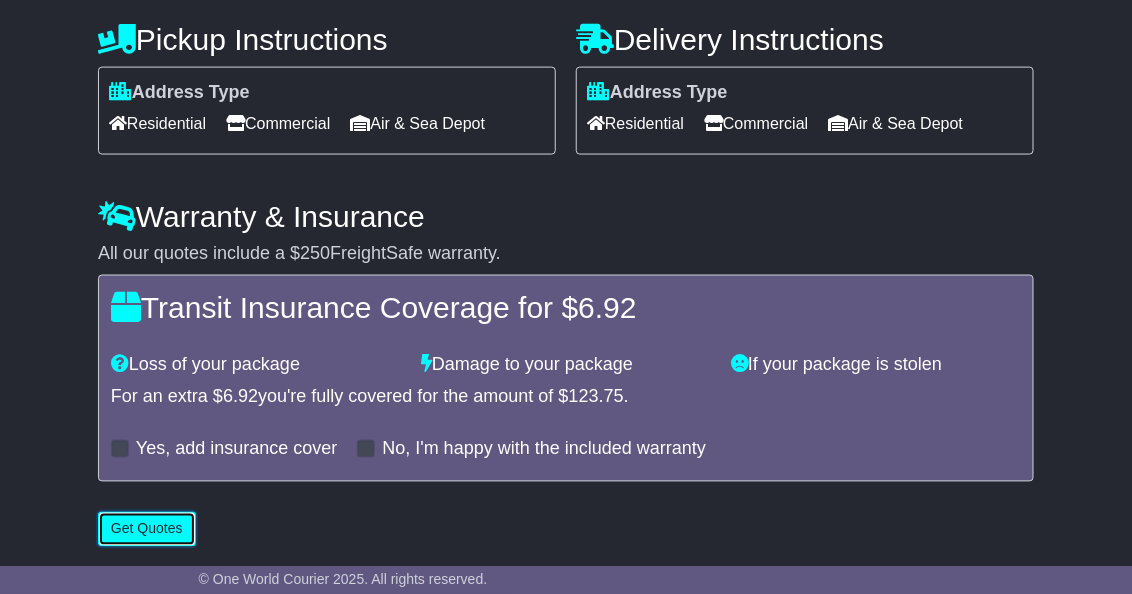 click on "Get Quotes" at bounding box center (147, 529) 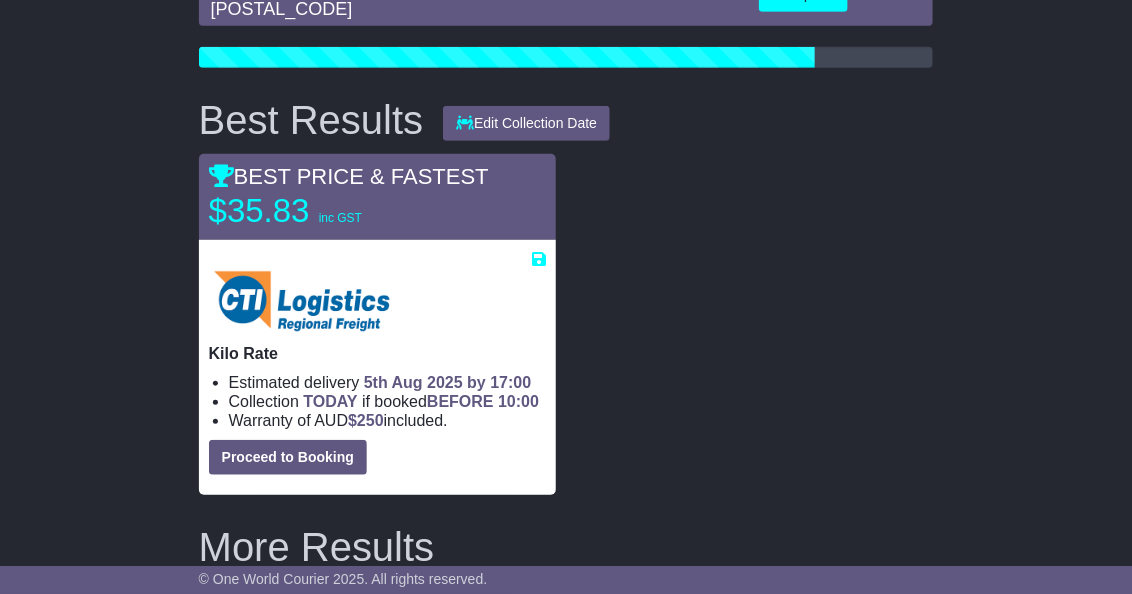 scroll, scrollTop: 301, scrollLeft: 0, axis: vertical 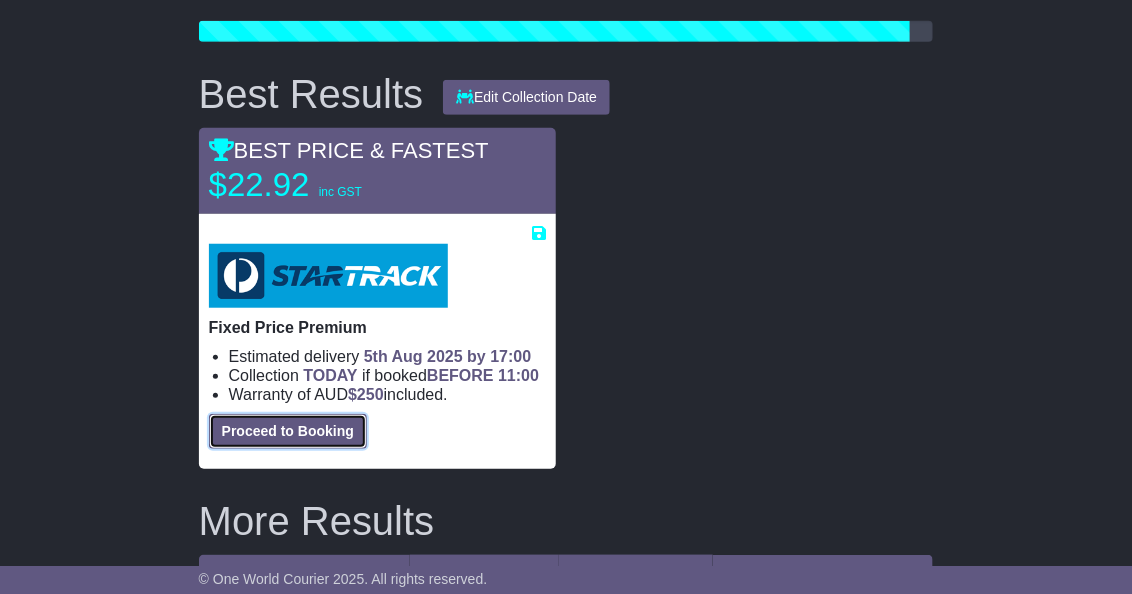 click on "Proceed to Booking" at bounding box center [288, 431] 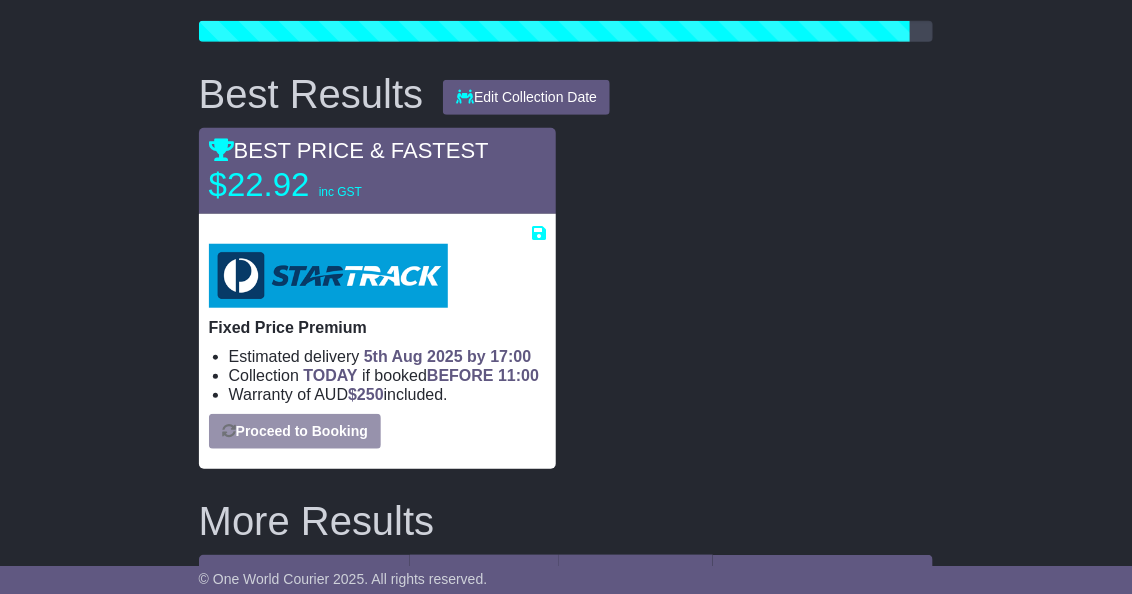 select on "*****" 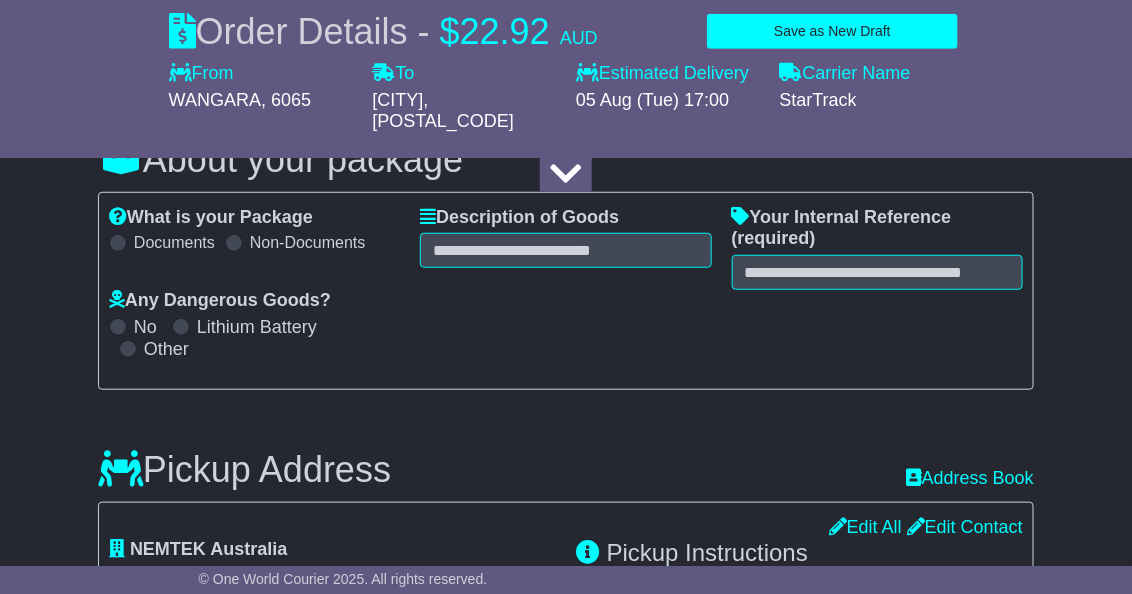 select 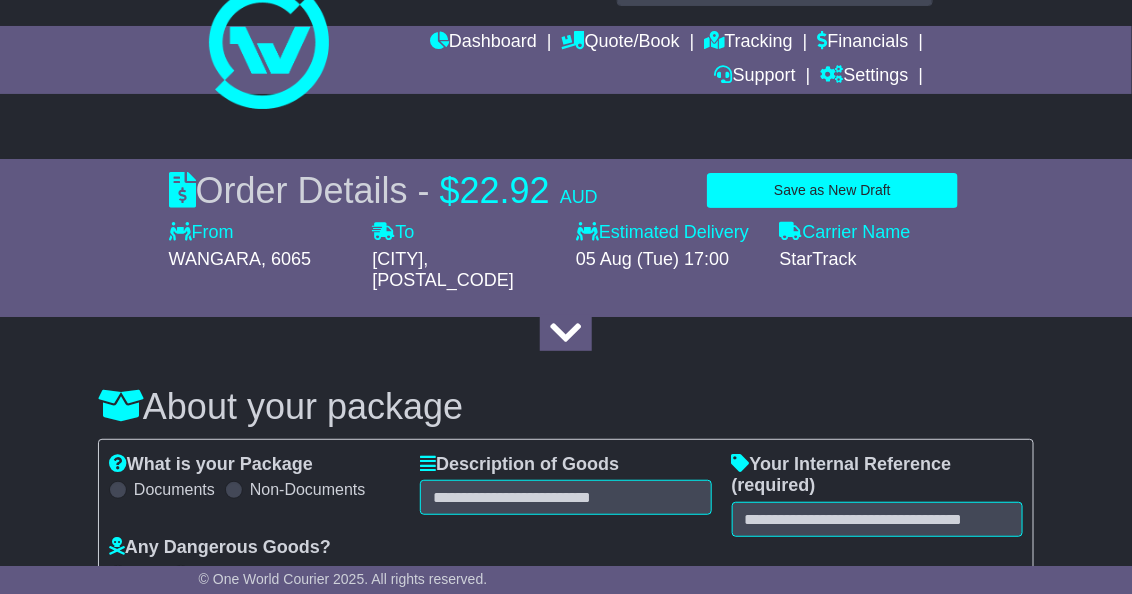 scroll, scrollTop: 48, scrollLeft: 0, axis: vertical 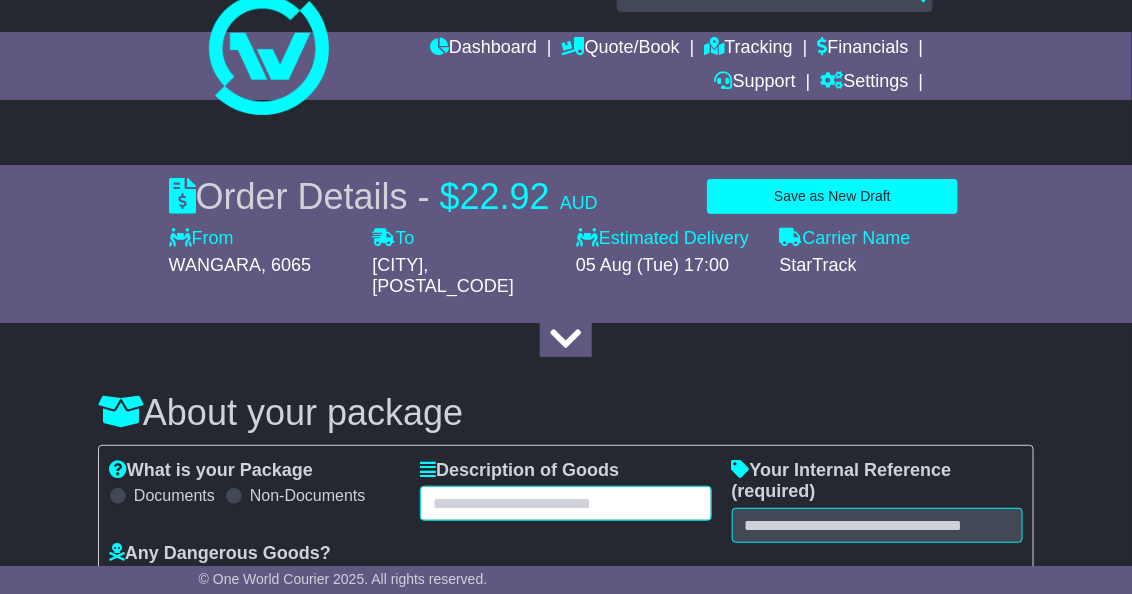 click at bounding box center (565, 503) 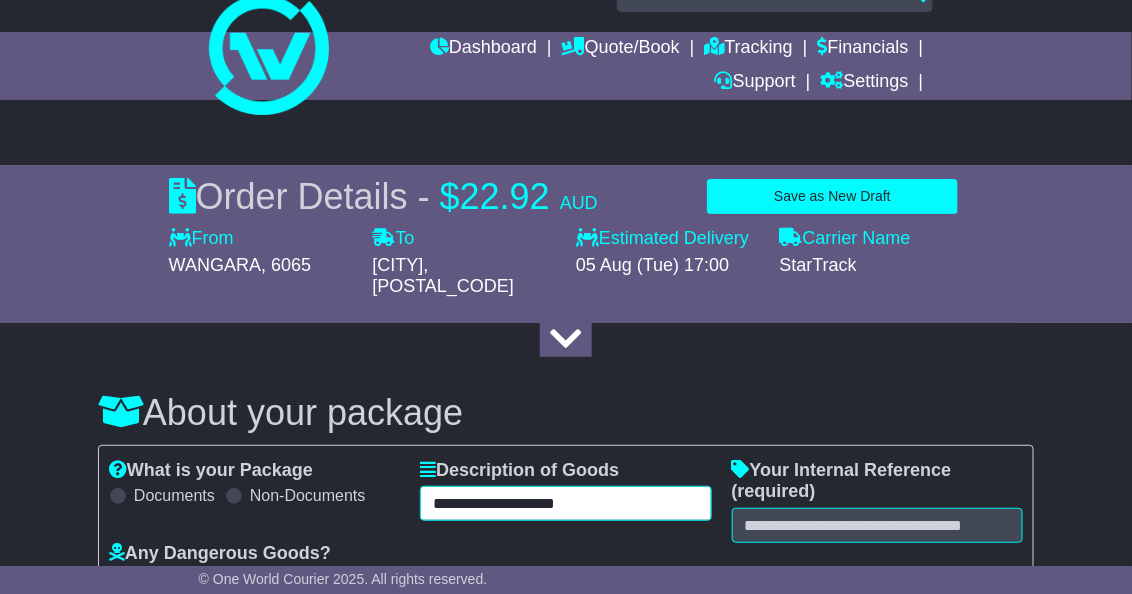 type on "**********" 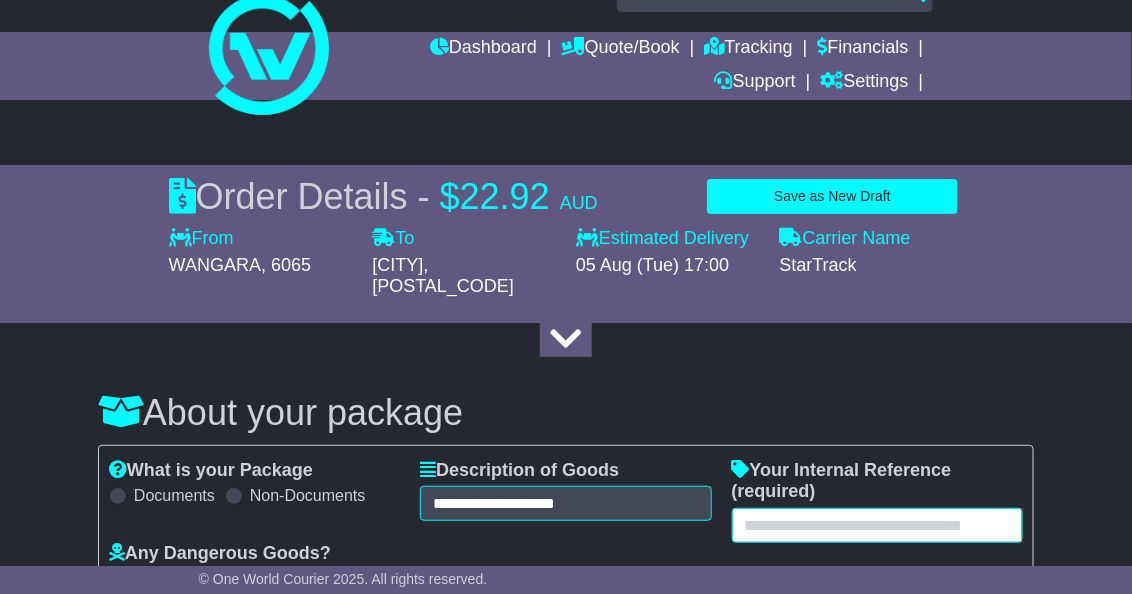 click at bounding box center [877, 525] 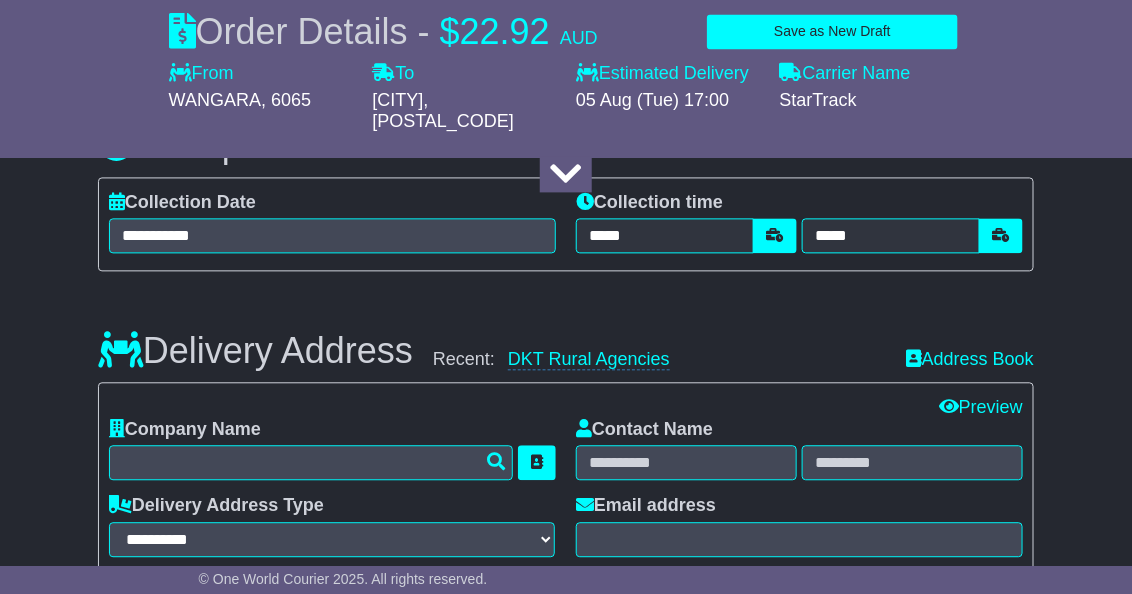 scroll, scrollTop: 1106, scrollLeft: 0, axis: vertical 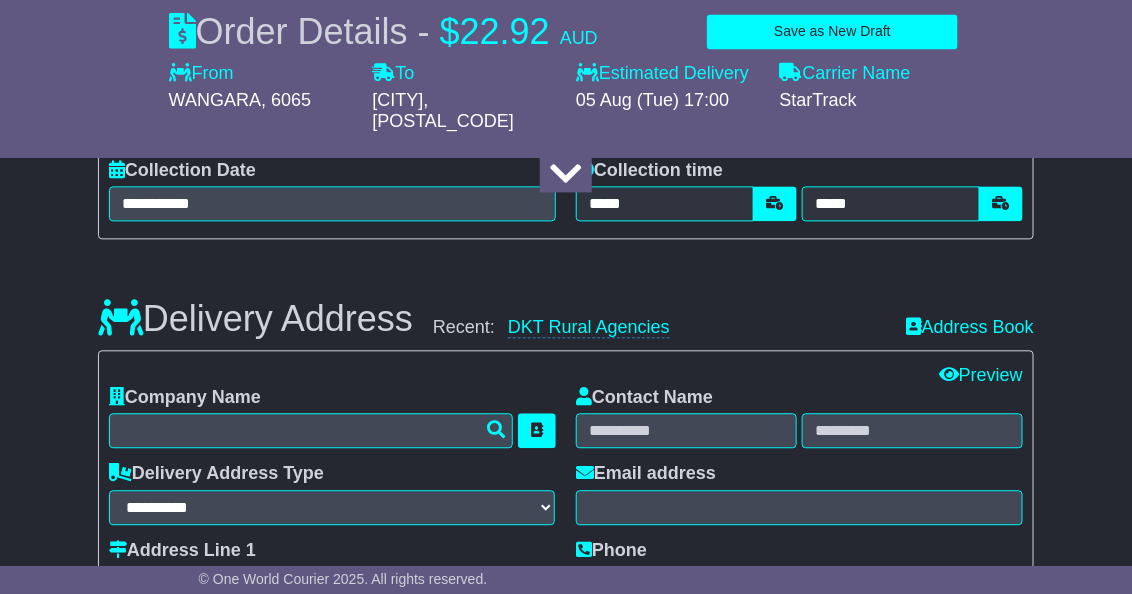 type on "**********" 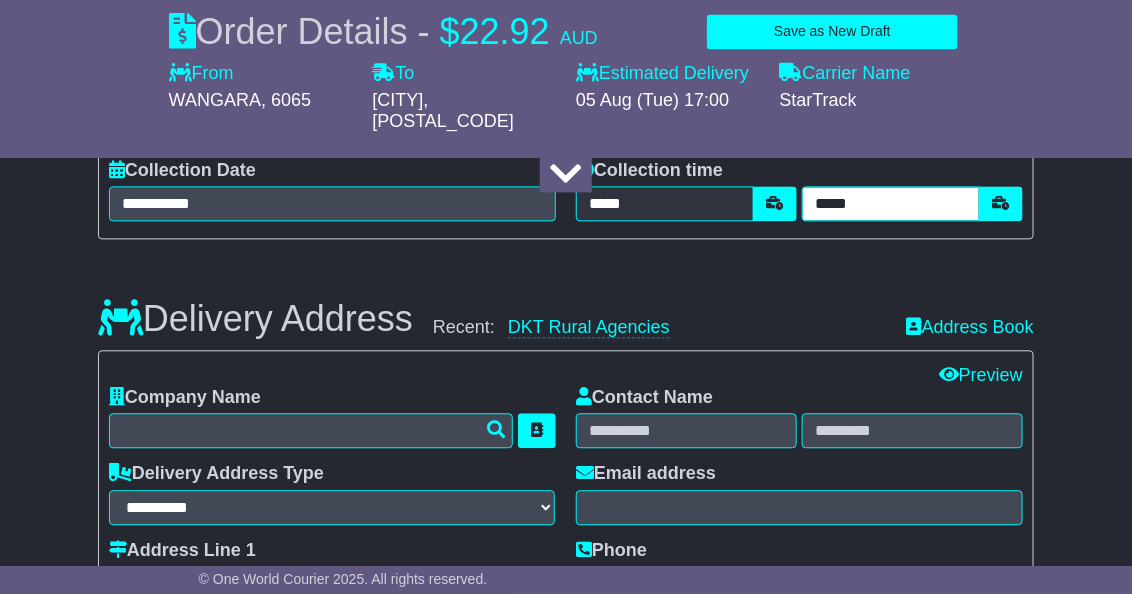 click on "*****" at bounding box center [891, 203] 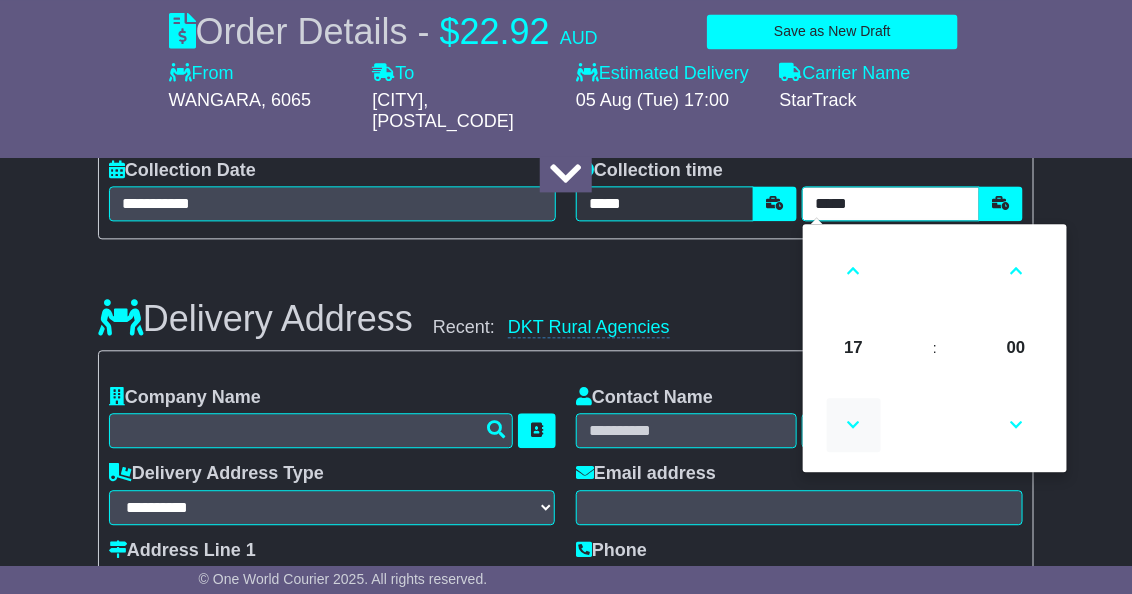 click at bounding box center [854, 425] 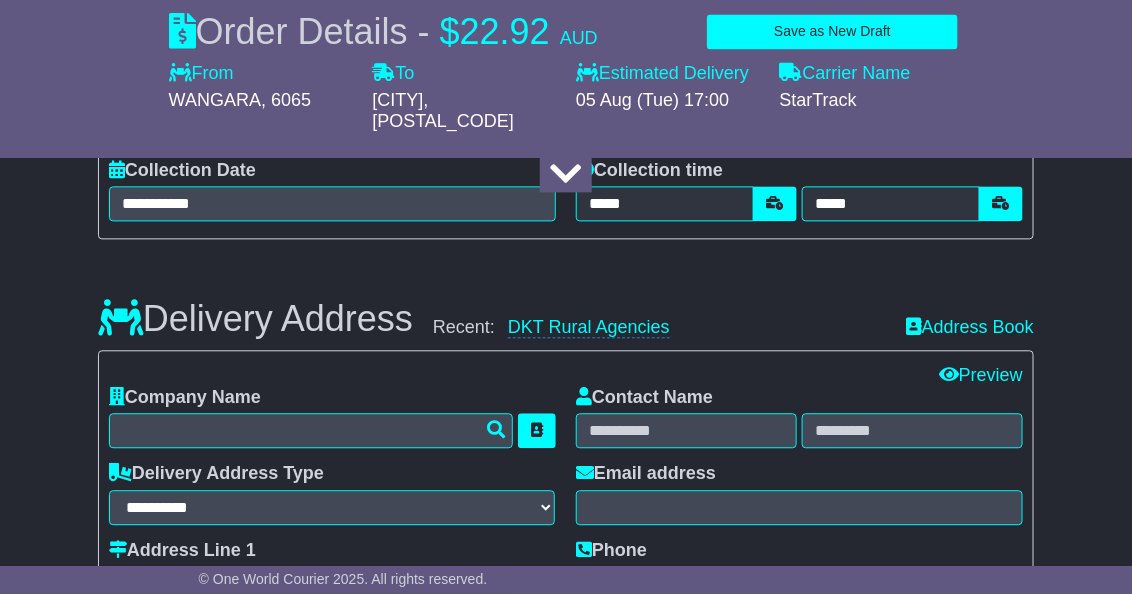 click on "**********" at bounding box center (566, 599) 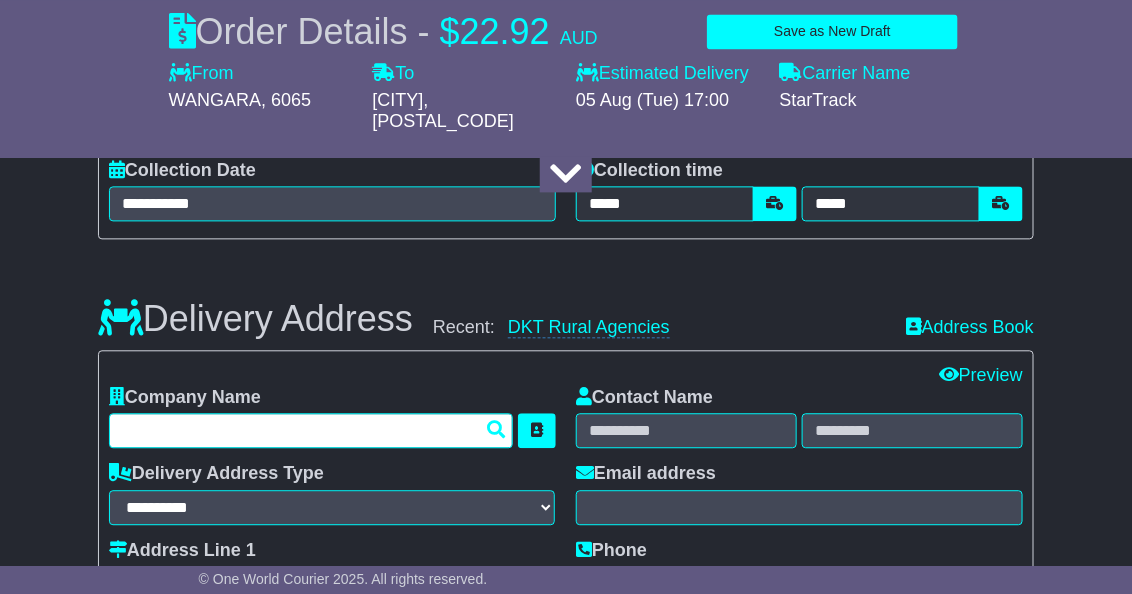 click at bounding box center (311, 430) 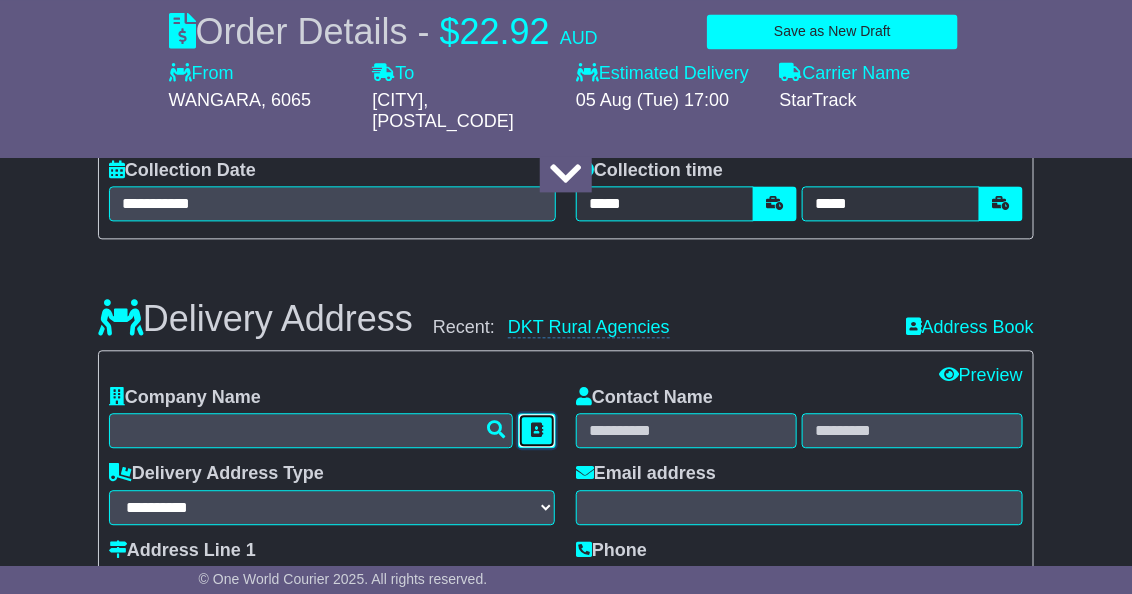 click at bounding box center [537, 430] 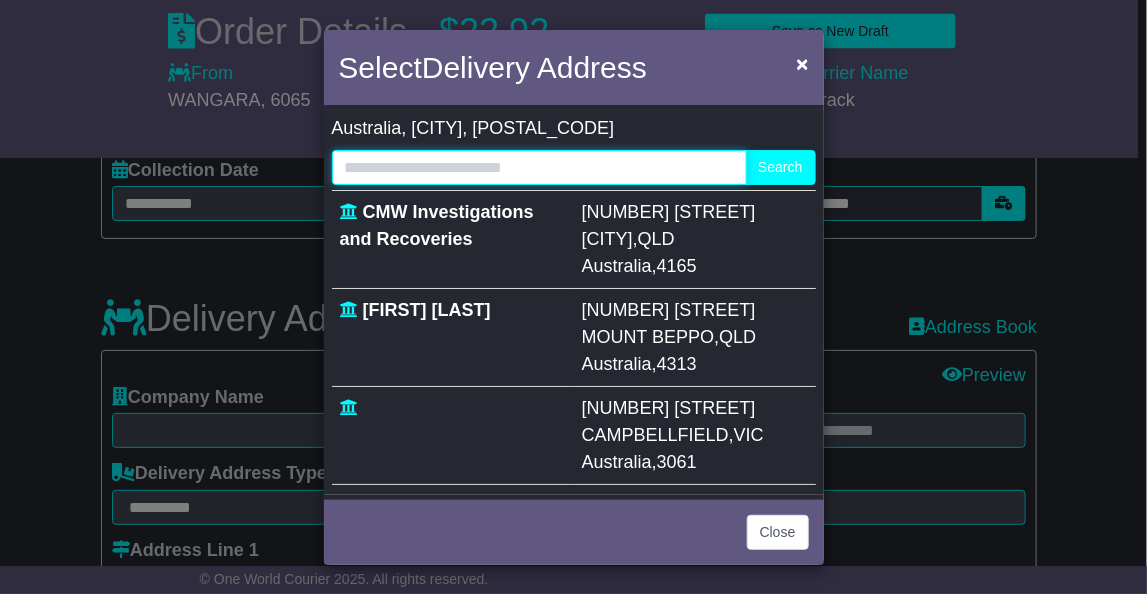 click at bounding box center (540, 167) 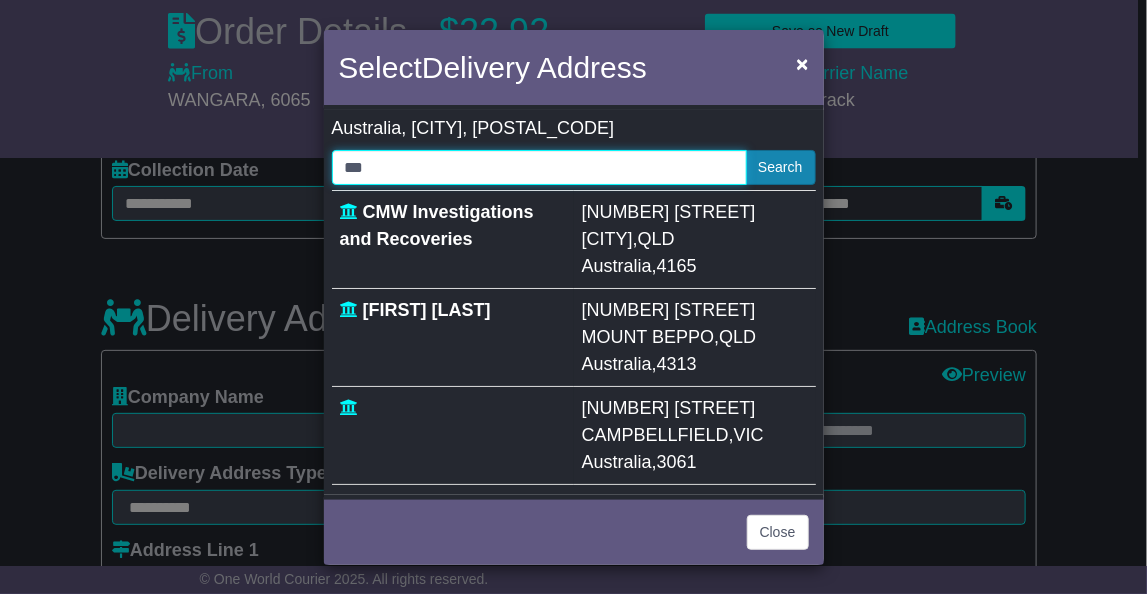 type on "***" 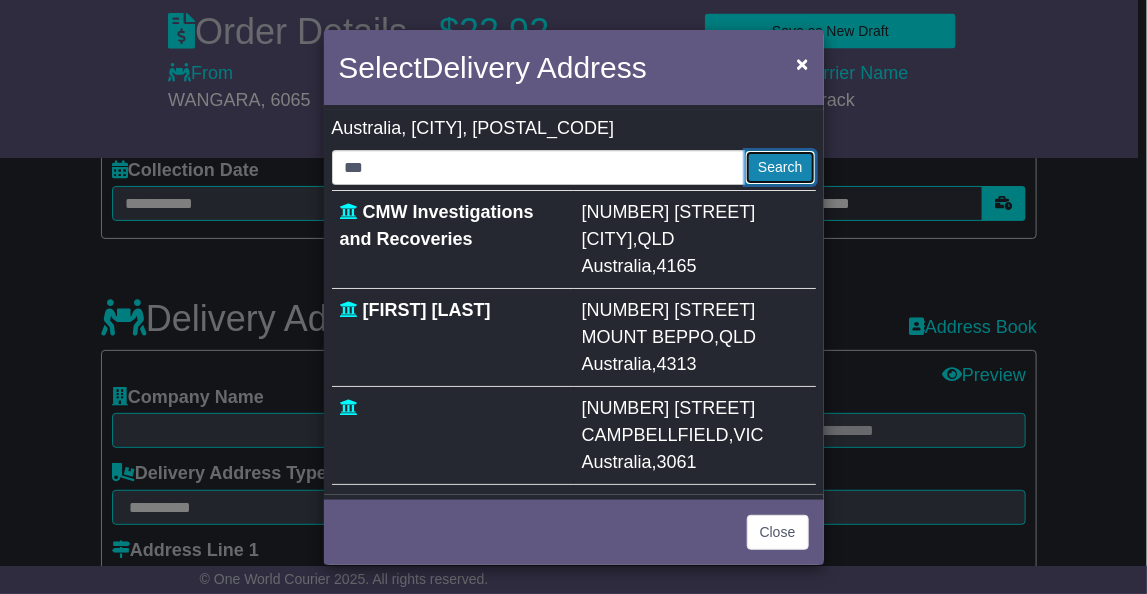 click on "Search" at bounding box center [780, 167] 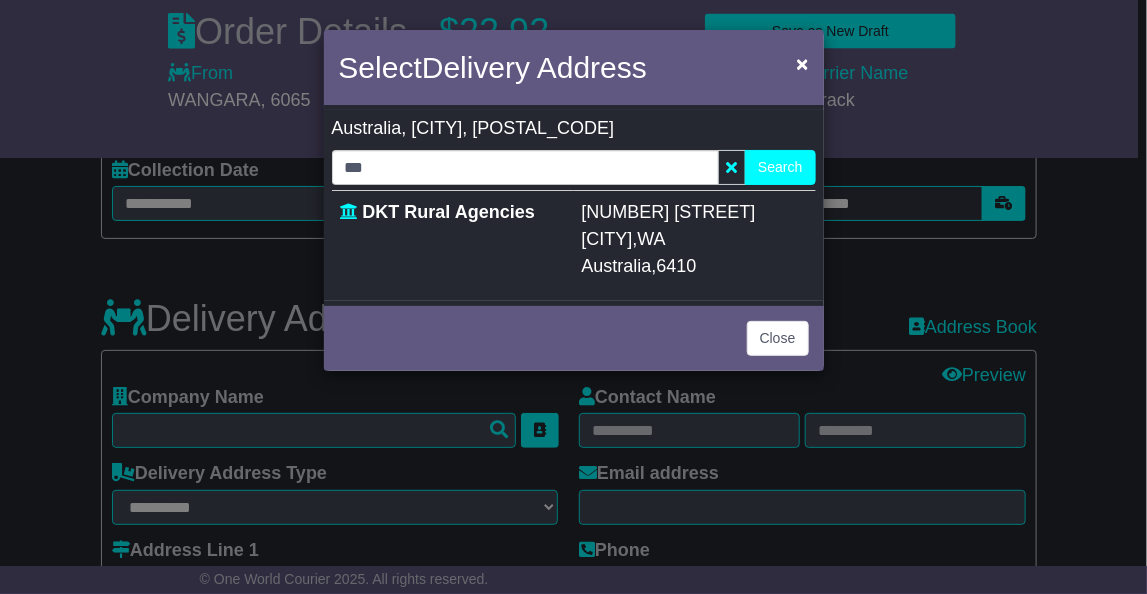 click on "2 Scadden Street
KELLERBERRIN ,  WA
Australia ,  6410" at bounding box center (695, 239) 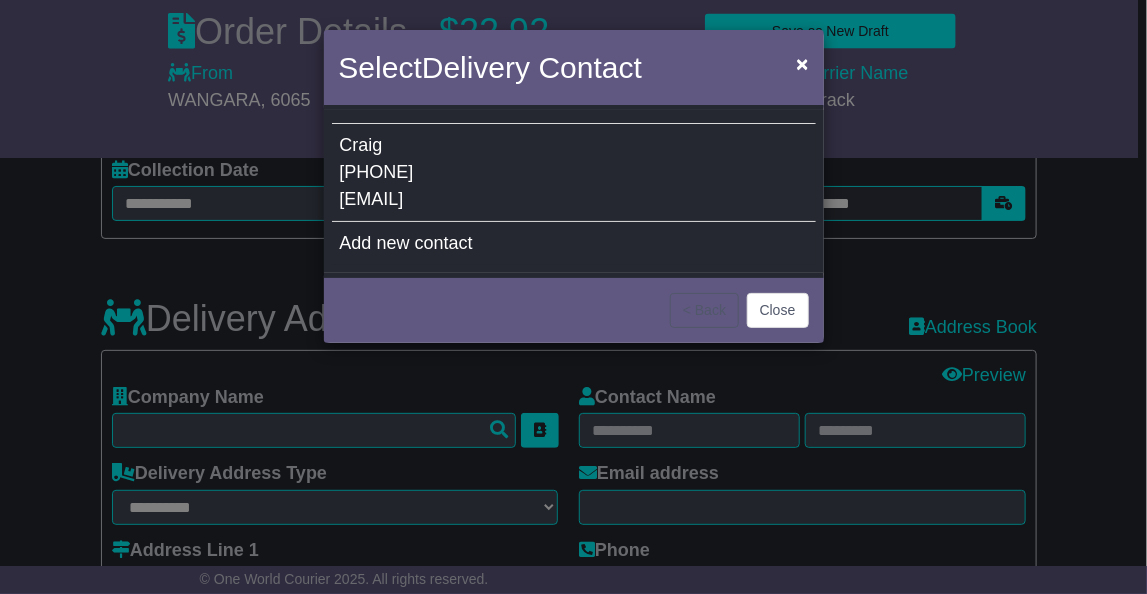 click on "Craig
08 9045 4221
dkthardware@dkt.net.au" at bounding box center [574, 173] 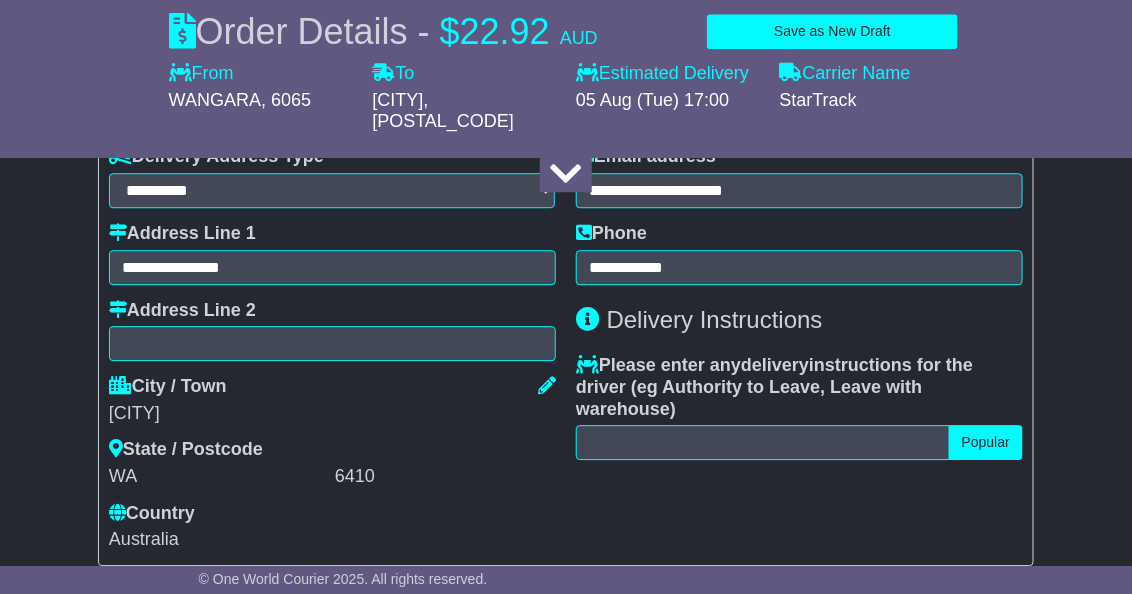 scroll, scrollTop: 1522, scrollLeft: 0, axis: vertical 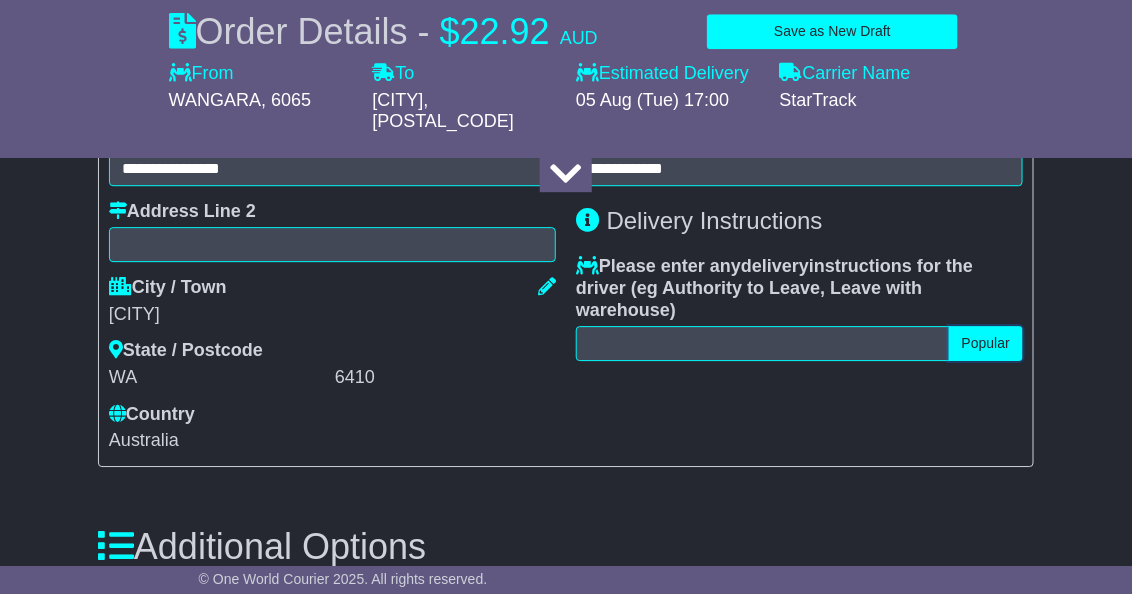 click on "Popular" at bounding box center [986, 343] 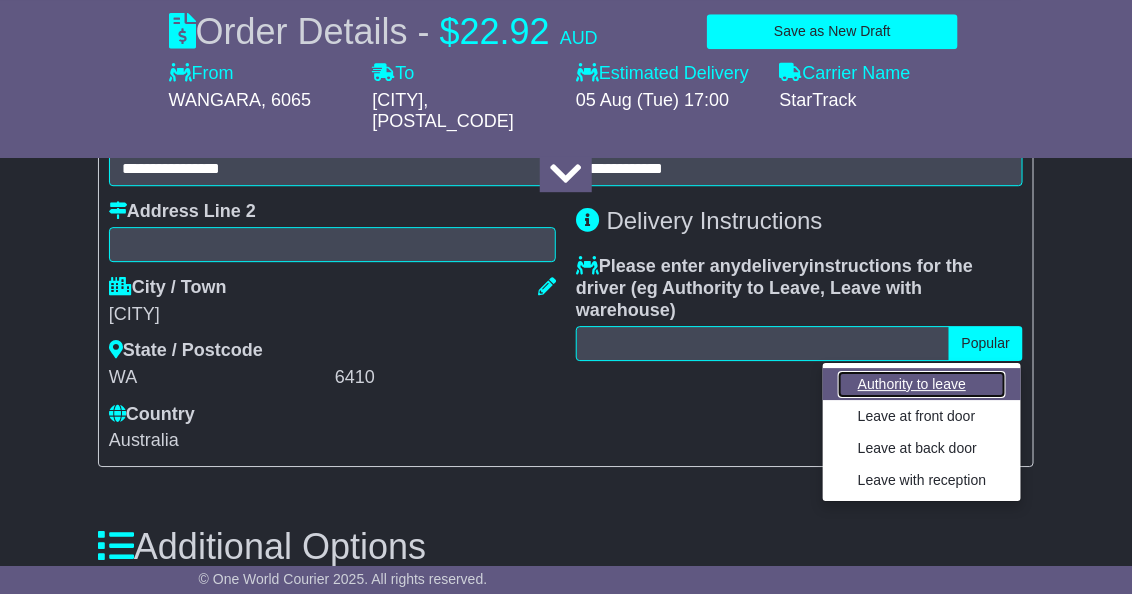 click on "Authority to leave" at bounding box center [922, 384] 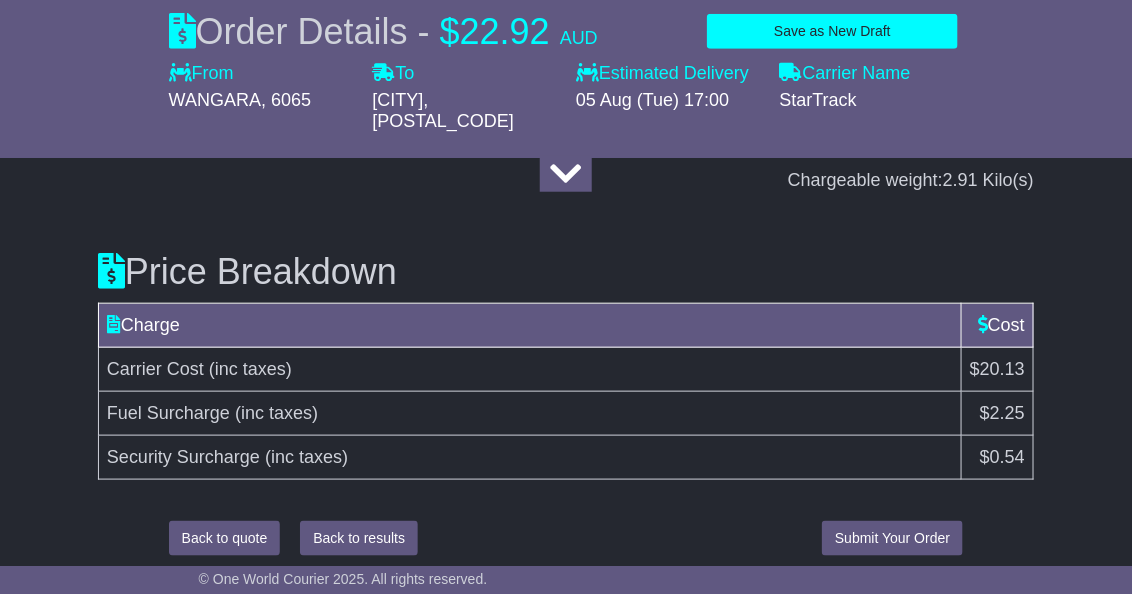 scroll, scrollTop: 2502, scrollLeft: 0, axis: vertical 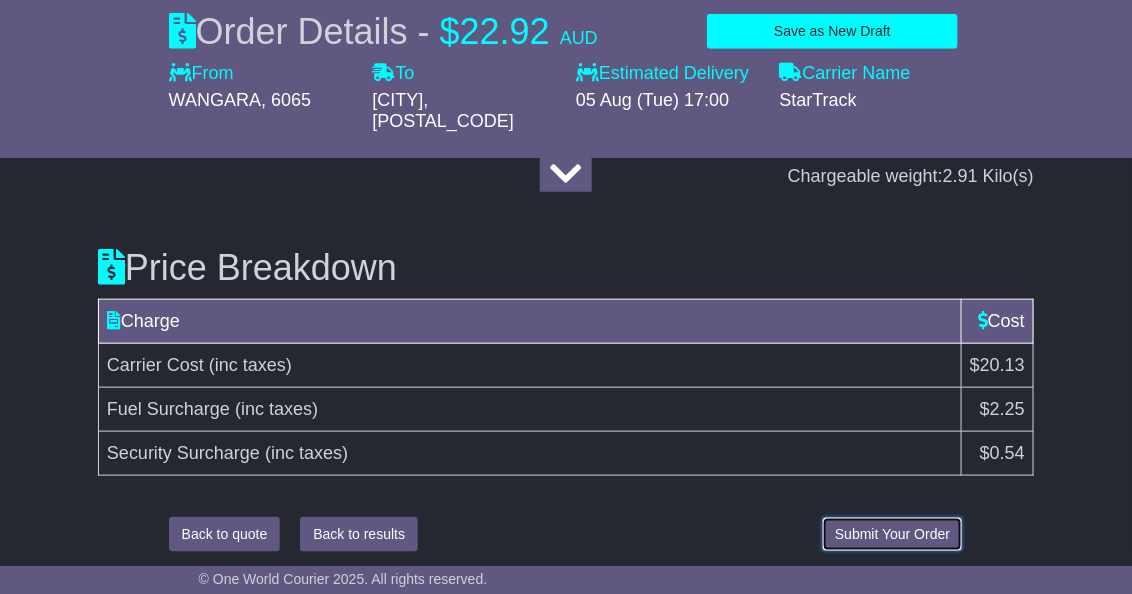click on "Submit Your Order" at bounding box center (892, 534) 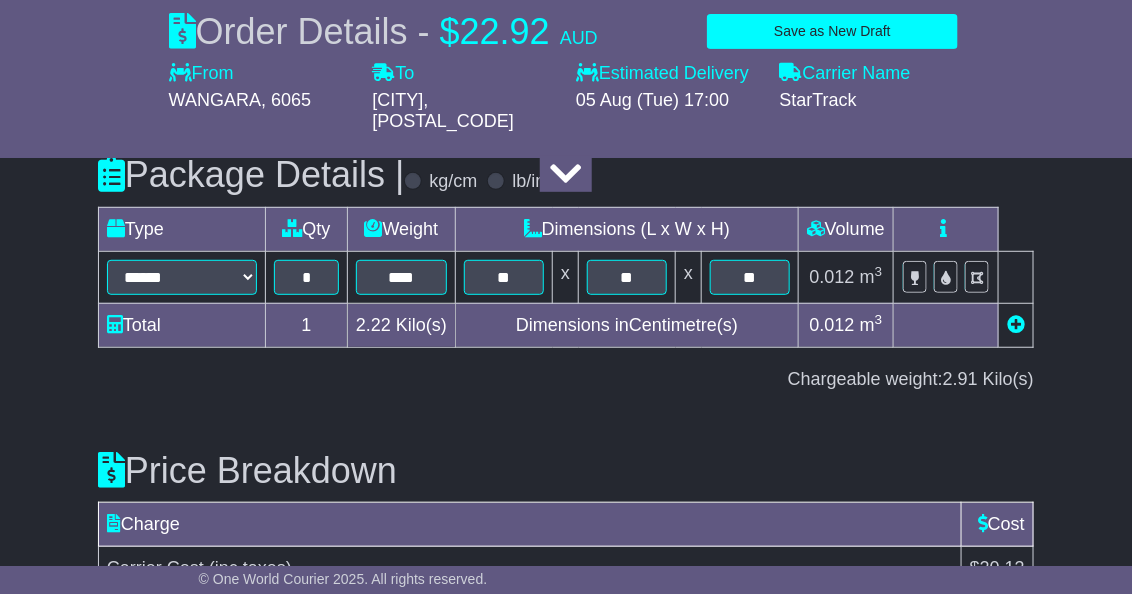scroll, scrollTop: 2502, scrollLeft: 0, axis: vertical 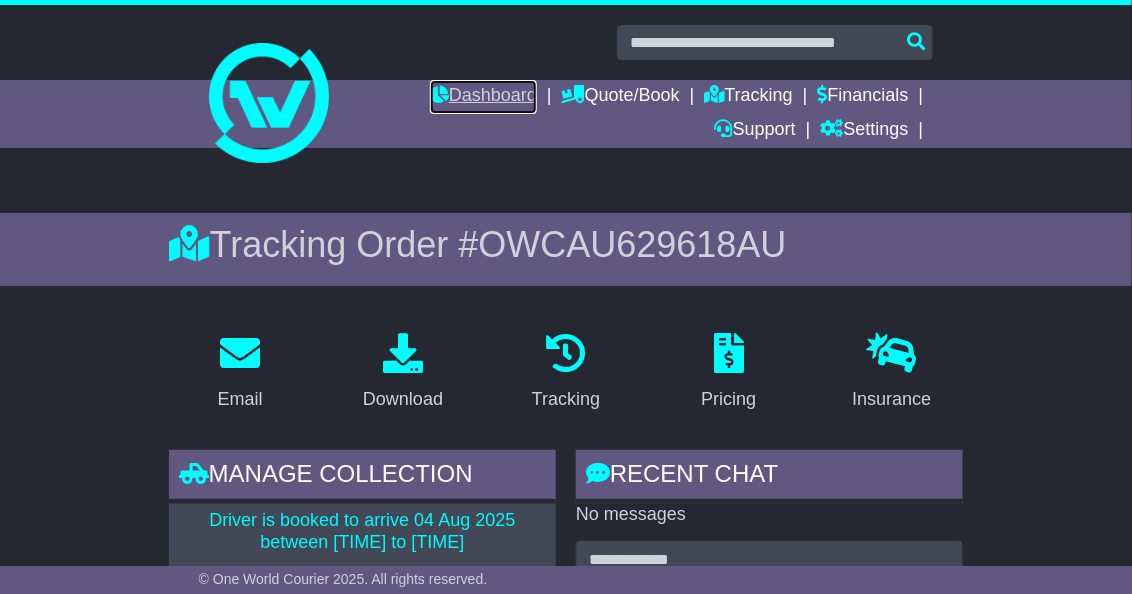 click on "Dashboard" at bounding box center (483, 97) 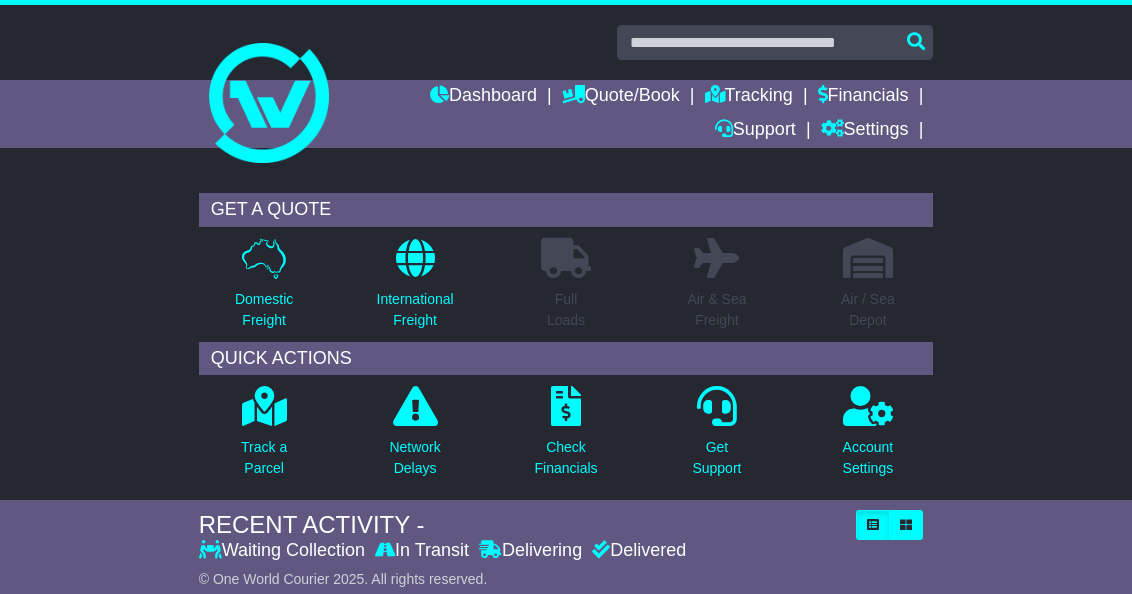 scroll, scrollTop: 0, scrollLeft: 0, axis: both 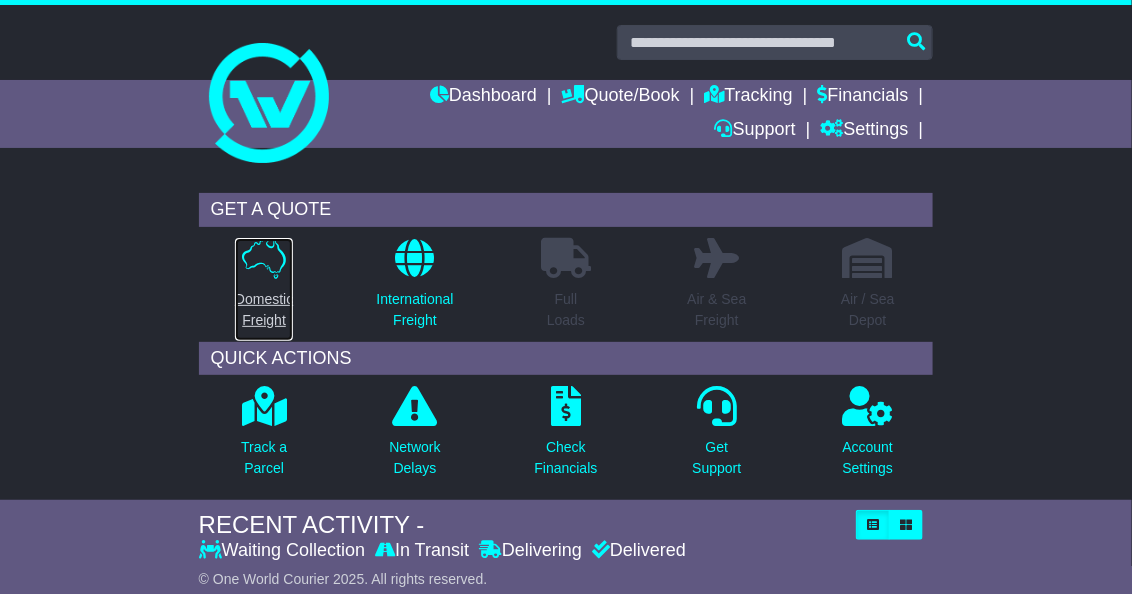 click at bounding box center (264, 258) 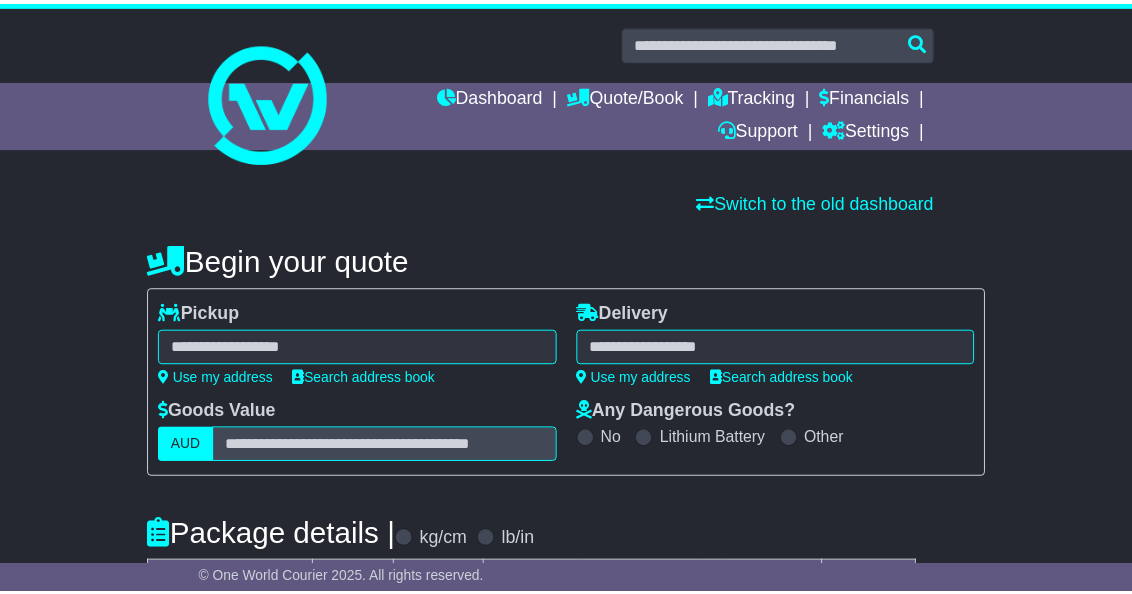 scroll, scrollTop: 0, scrollLeft: 0, axis: both 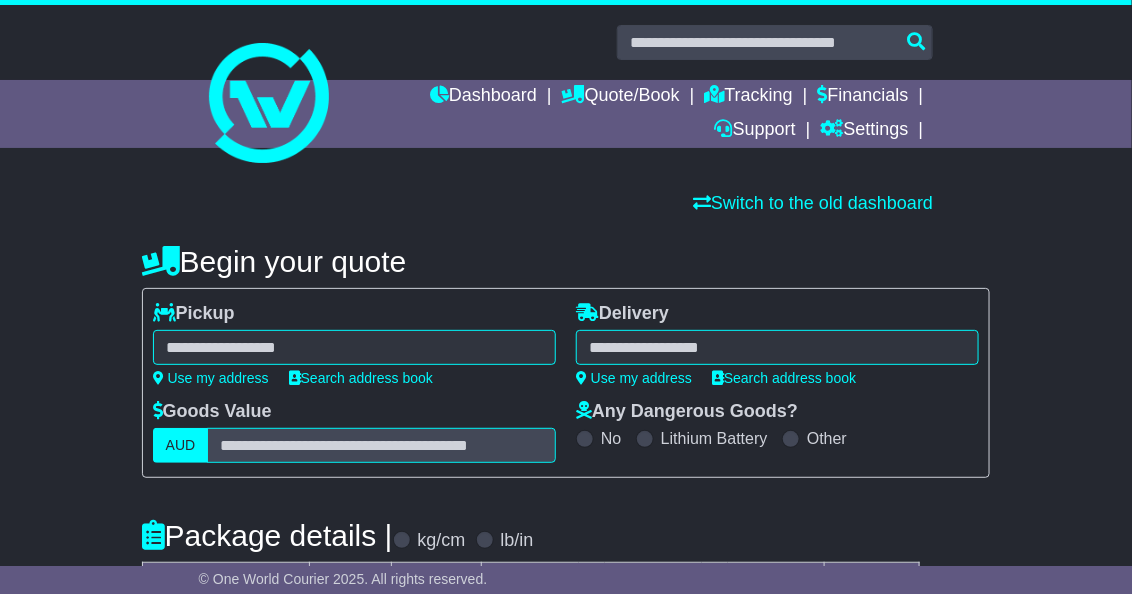 select 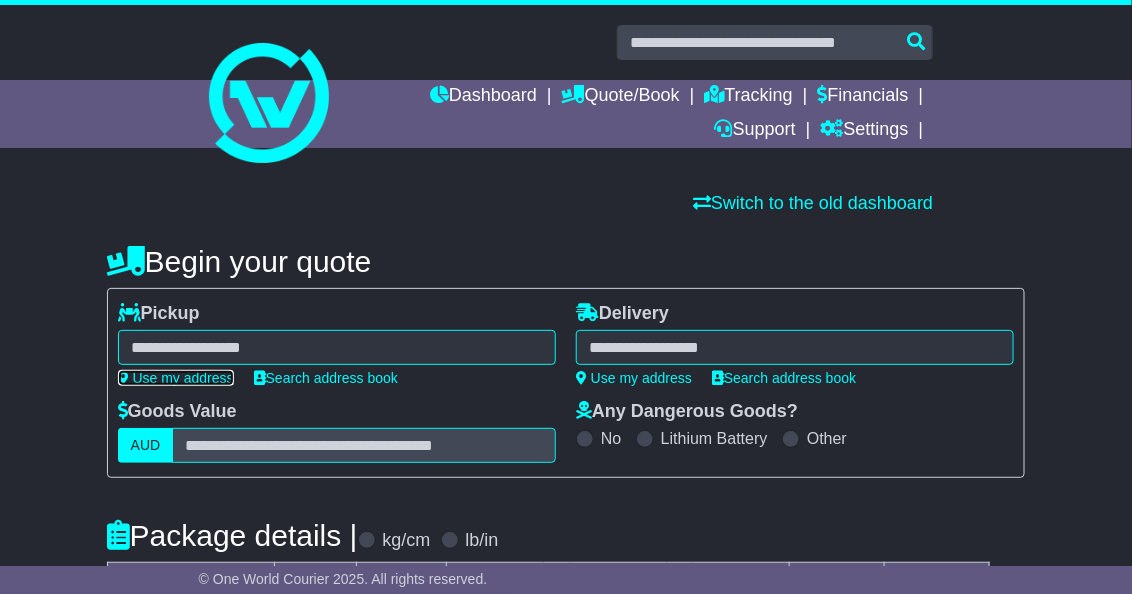 click on "Use my address" at bounding box center (176, 378) 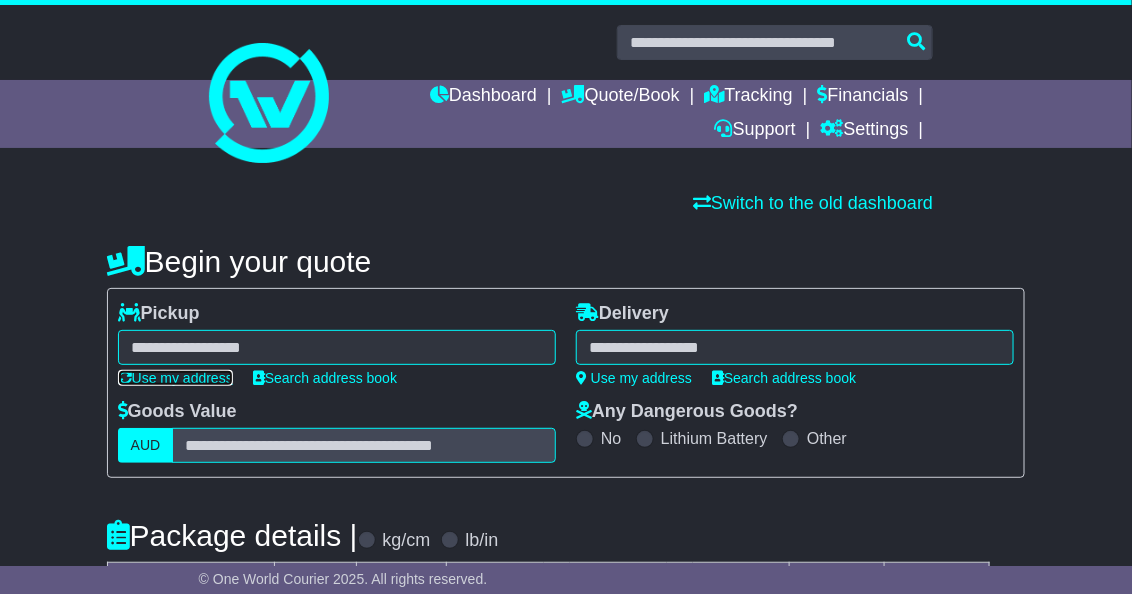 type on "**********" 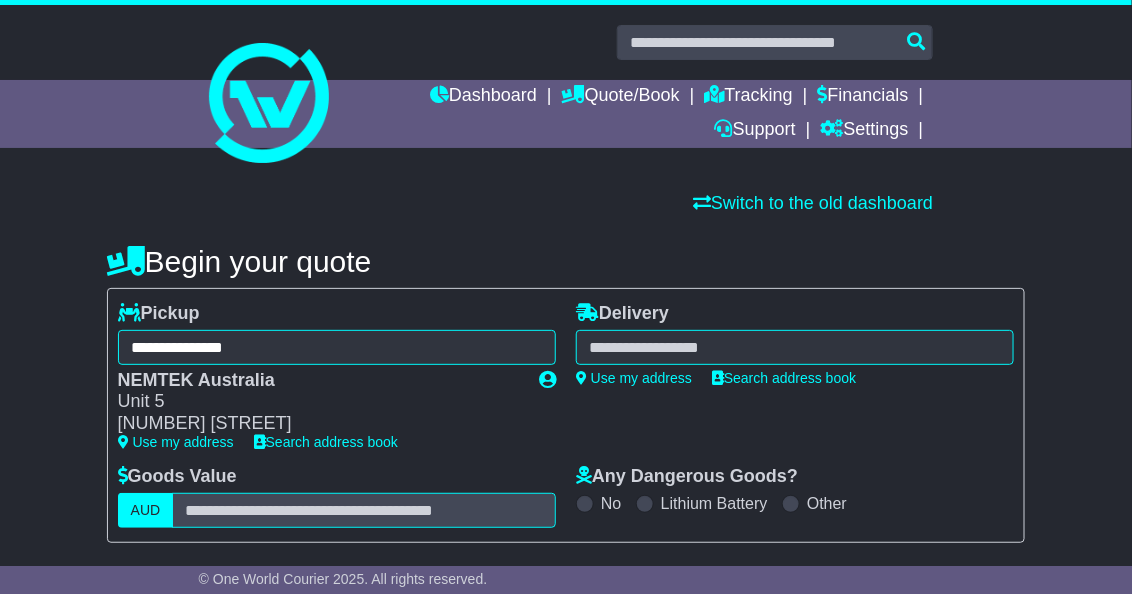 click at bounding box center [795, 347] 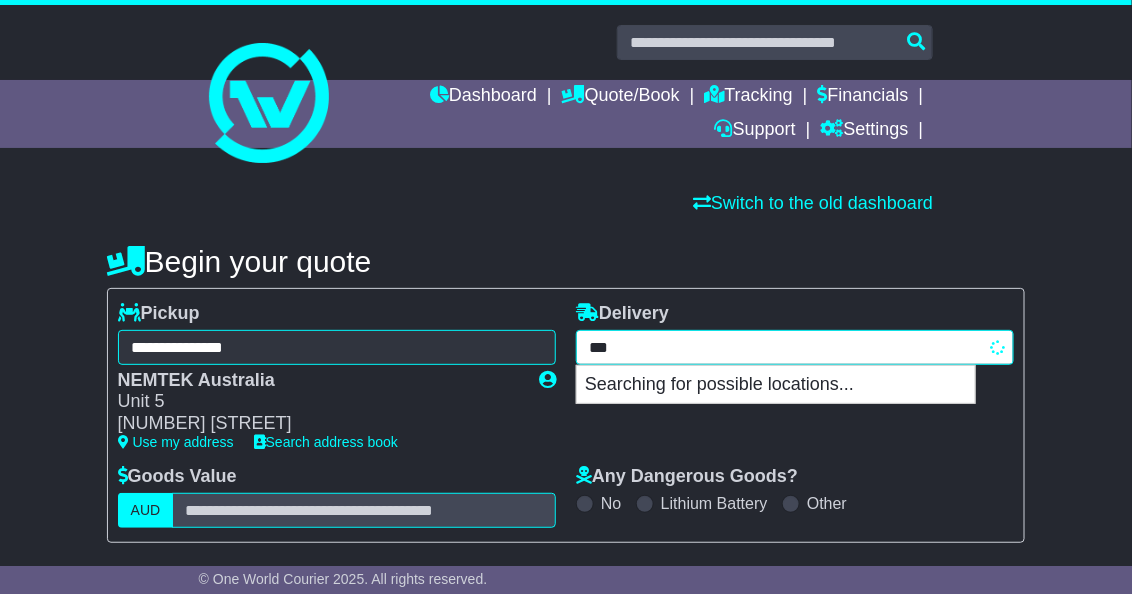type on "***" 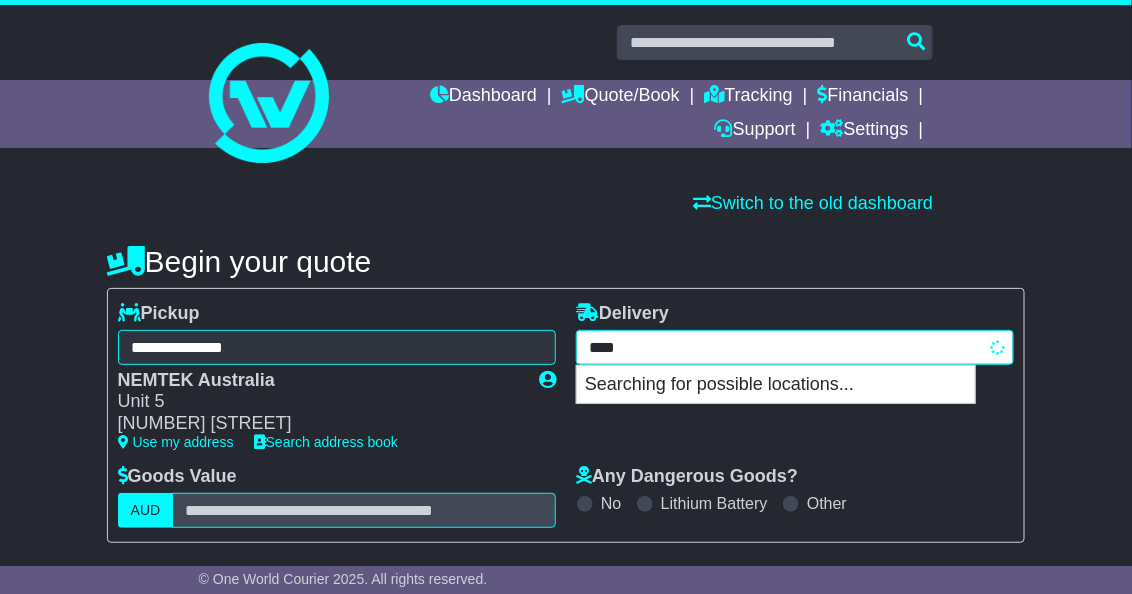 type 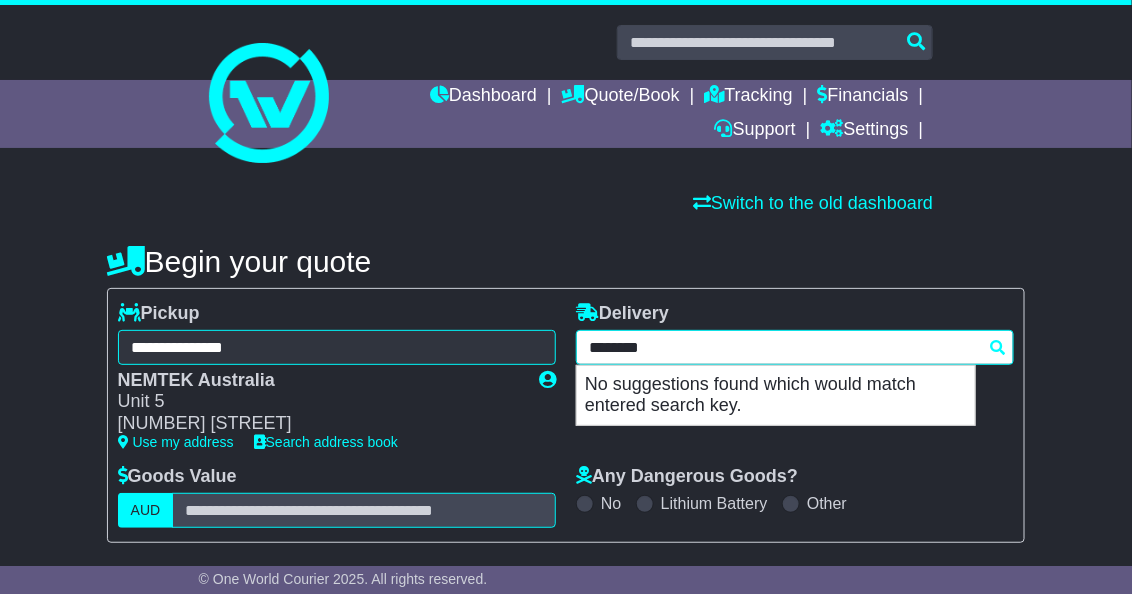 drag, startPoint x: 688, startPoint y: 341, endPoint x: 576, endPoint y: 337, distance: 112.0714 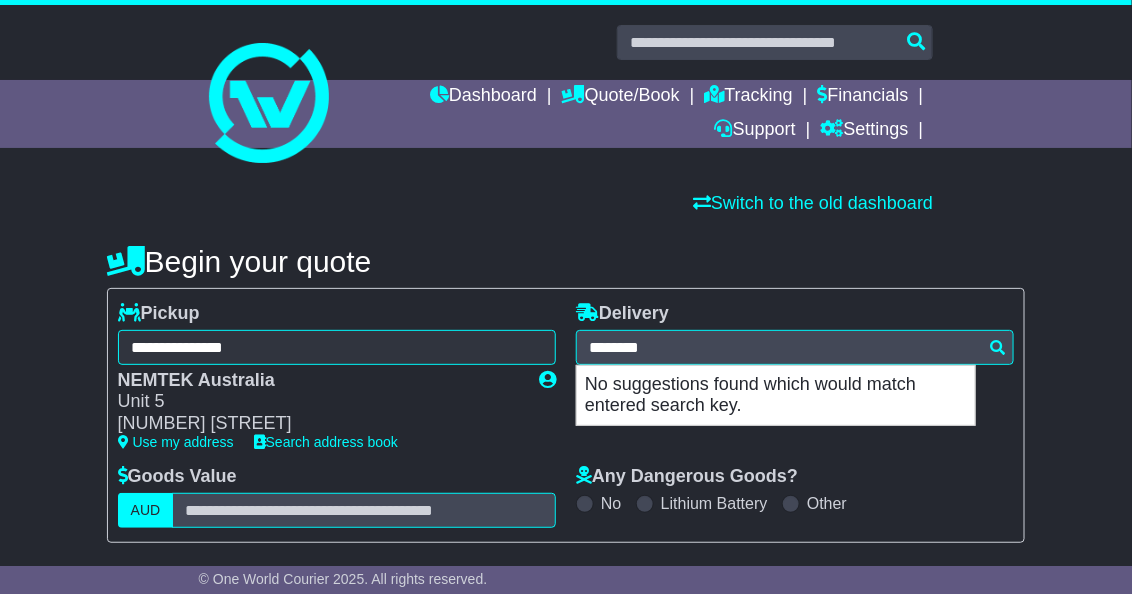 click on "[NUMBER] [STREET]" at bounding box center [318, 424] 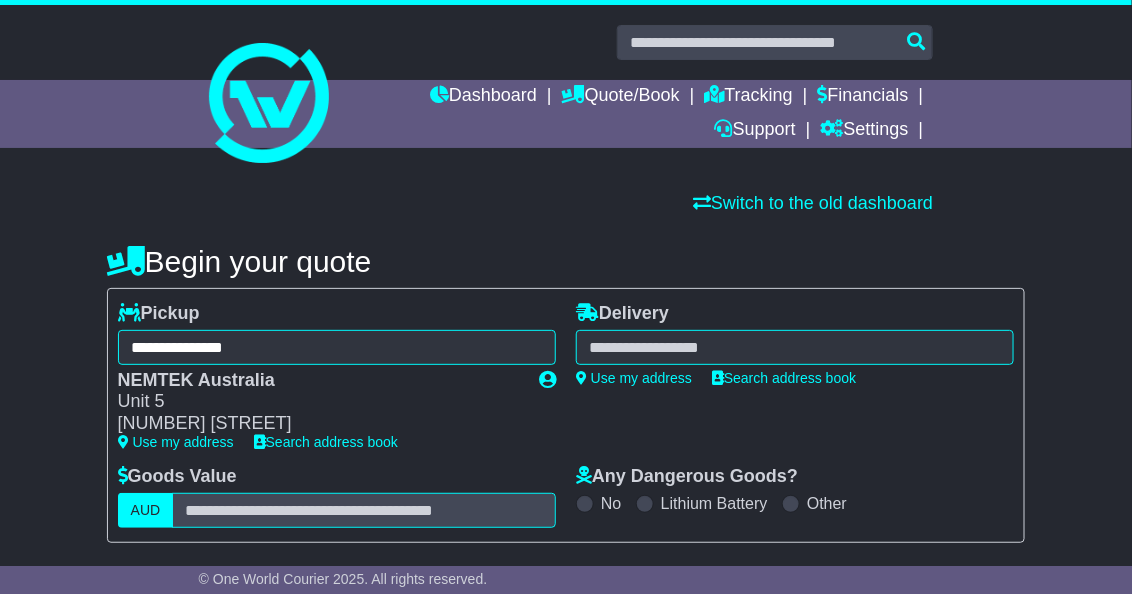 click on "******** THE  No suggestions found which would match entered search key." at bounding box center [795, 347] 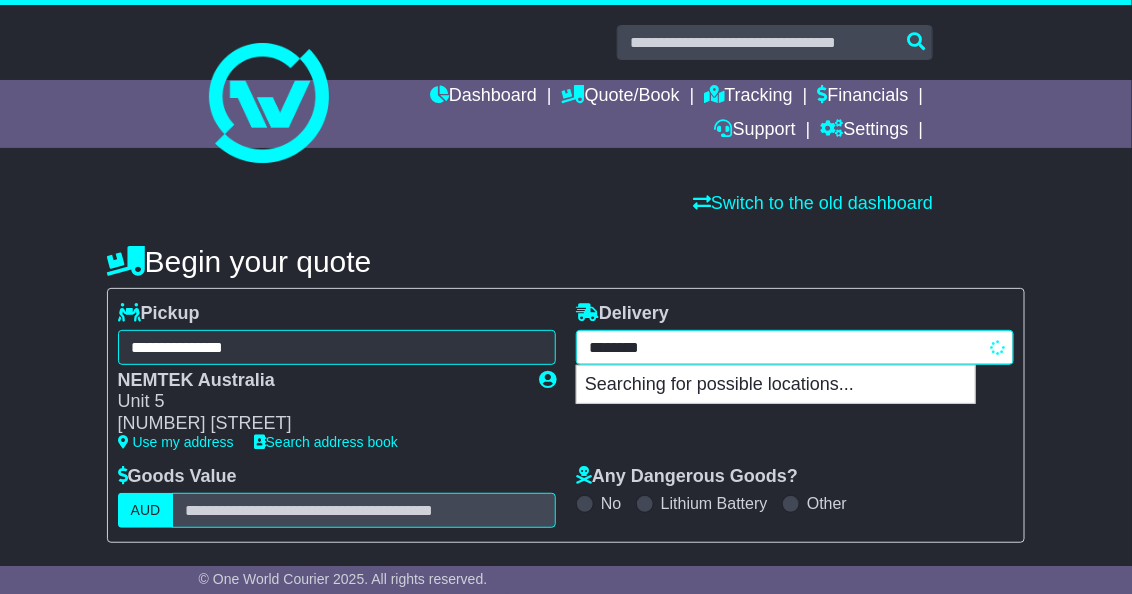 type on "*********" 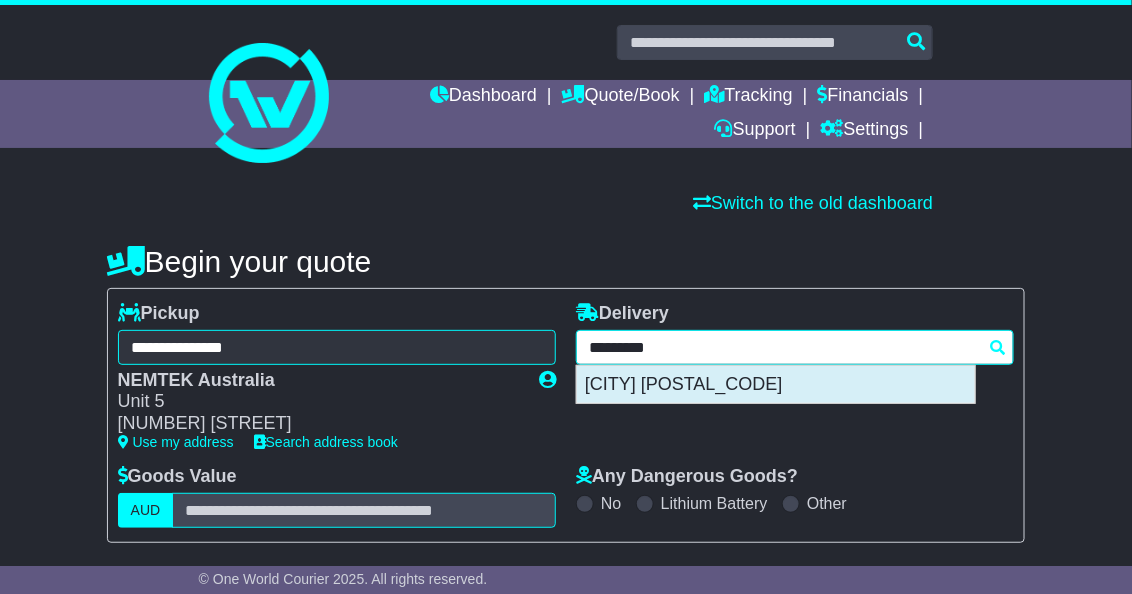 click on "LAVINGTON 2641" at bounding box center (776, 385) 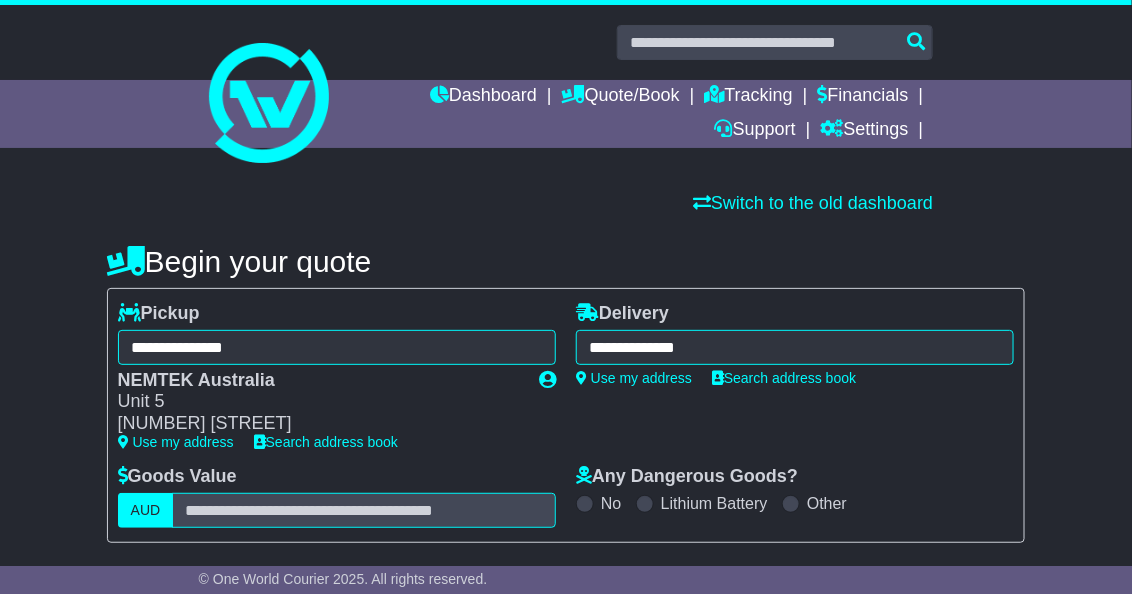 type on "**********" 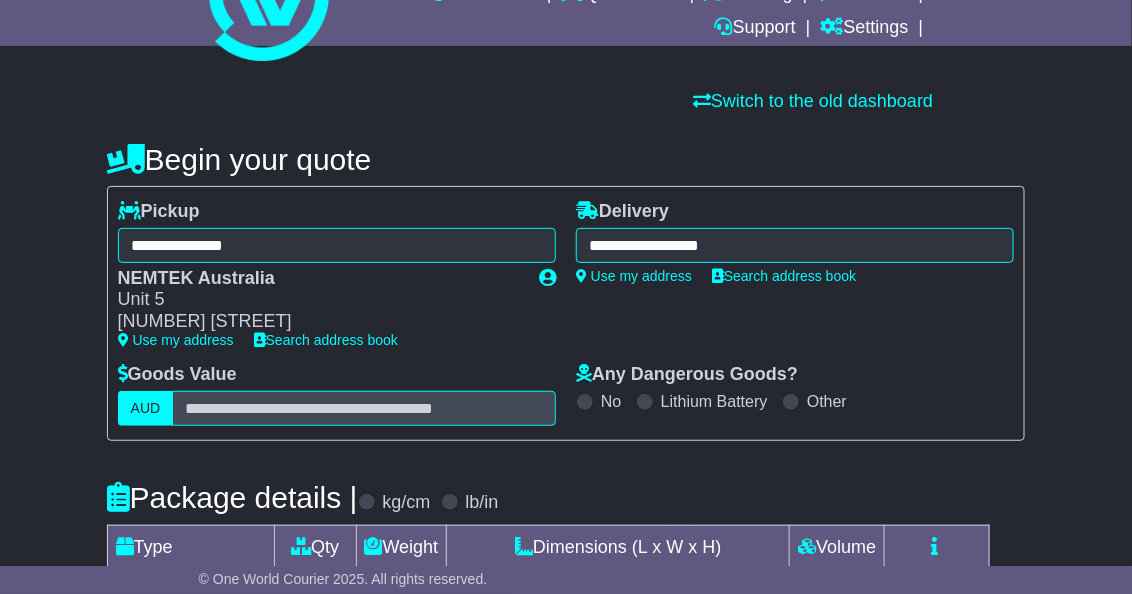 scroll, scrollTop: 105, scrollLeft: 0, axis: vertical 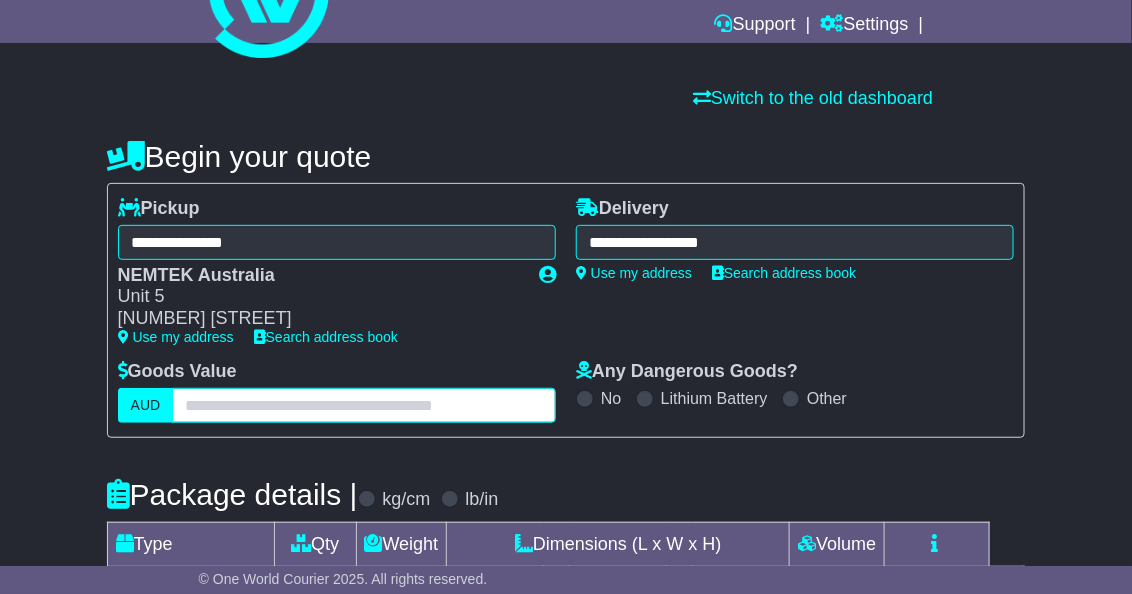 click at bounding box center [364, 405] 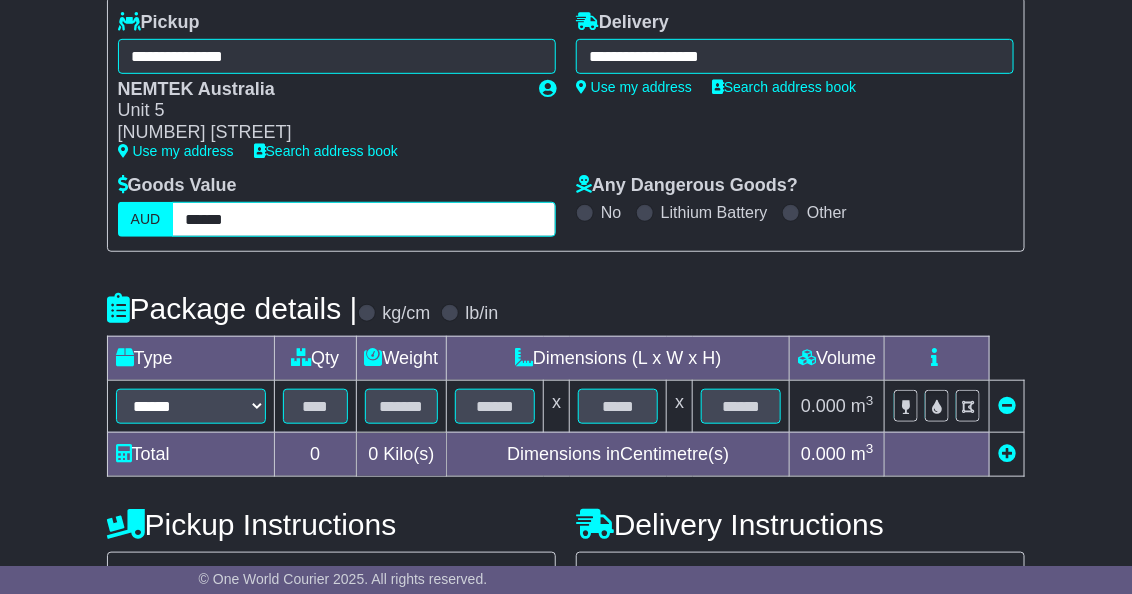 scroll, scrollTop: 292, scrollLeft: 0, axis: vertical 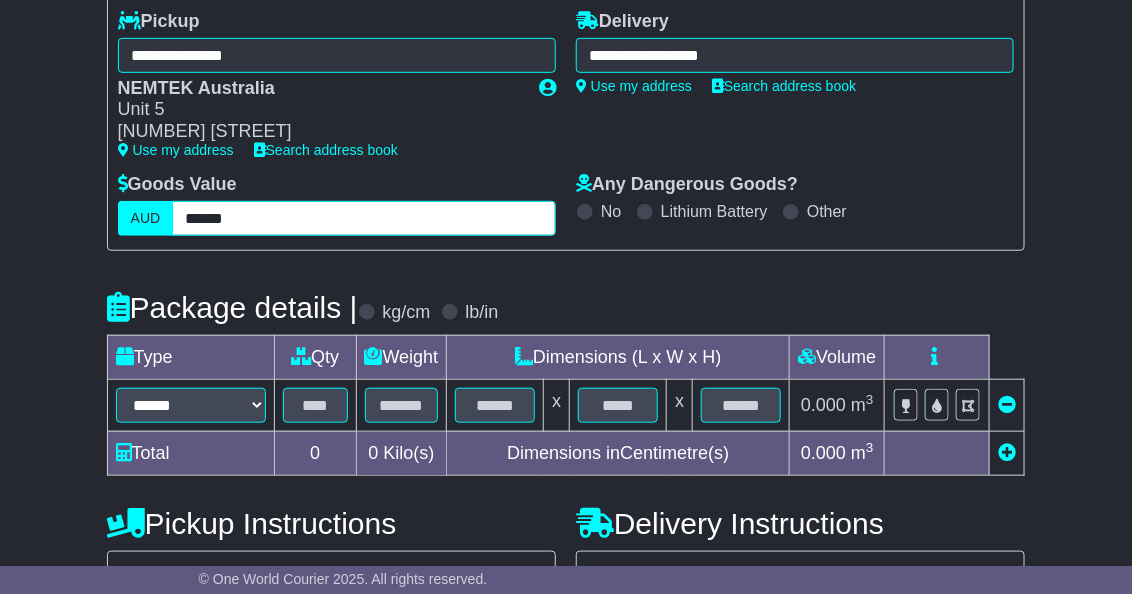 type on "******" 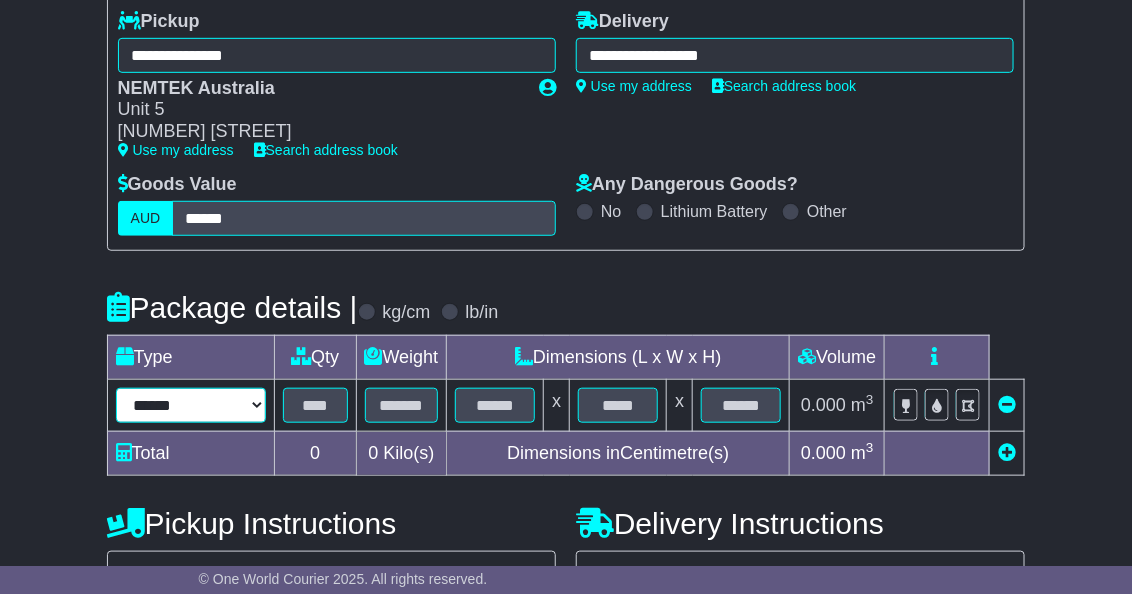 click on "****** ****** *** ******** ***** **** **** ****** *** *******" at bounding box center [191, 405] 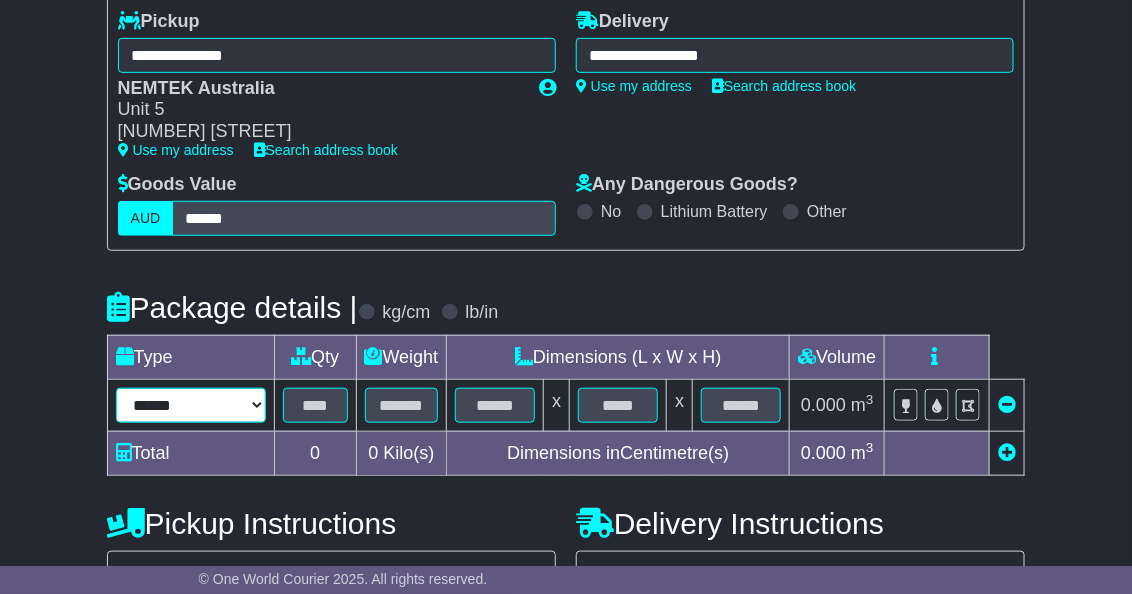 select on "*****" 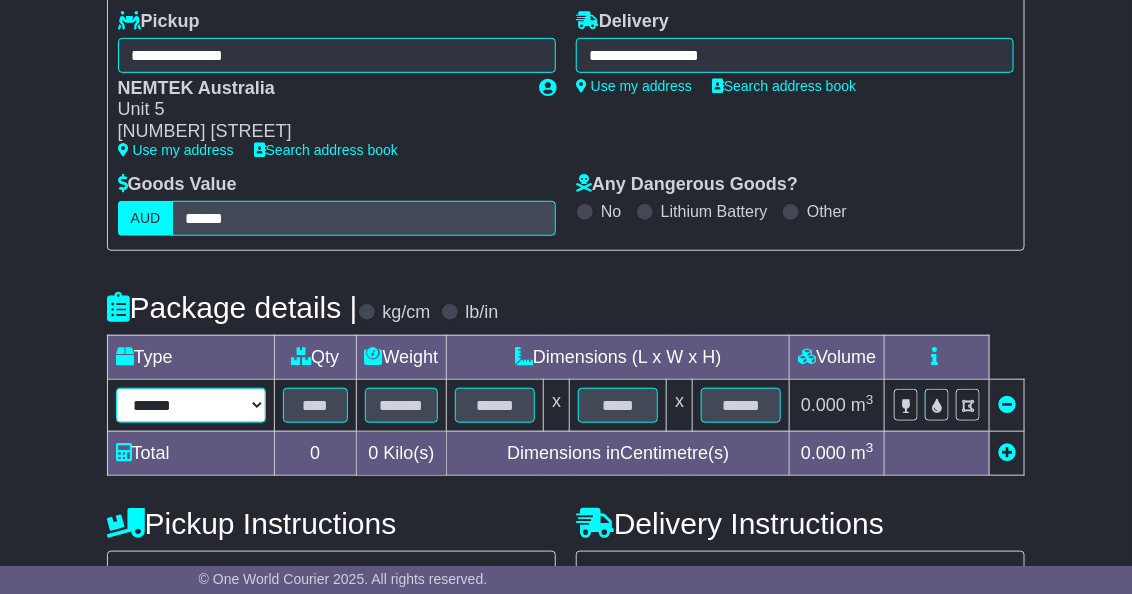 click on "****** ****** *** ******** ***** **** **** ****** *** *******" at bounding box center [191, 405] 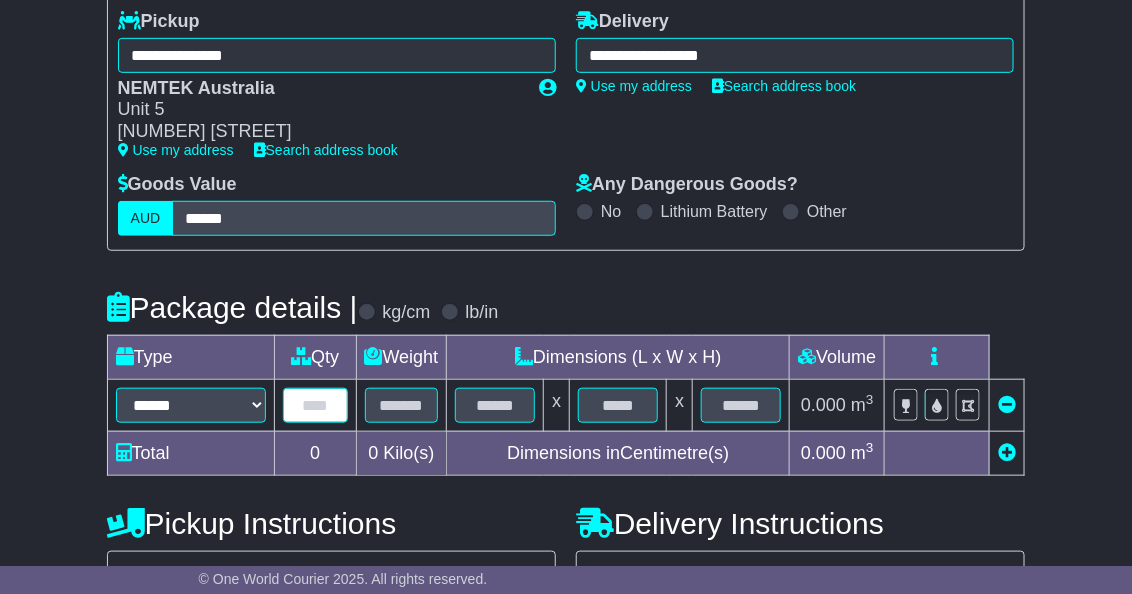 click at bounding box center (315, 405) 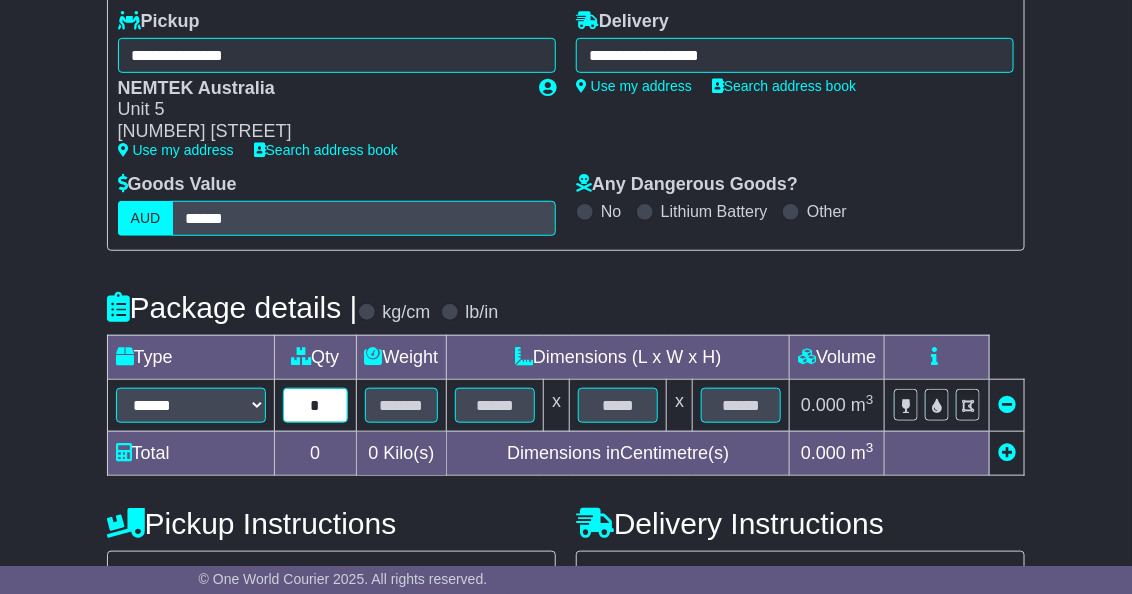 type on "*" 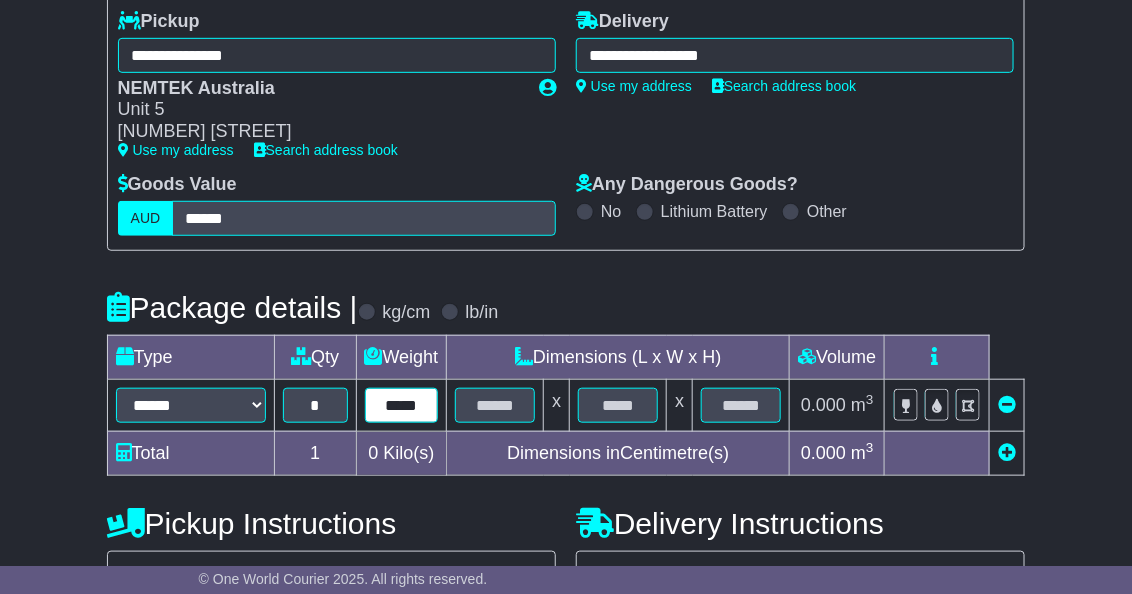 type on "*****" 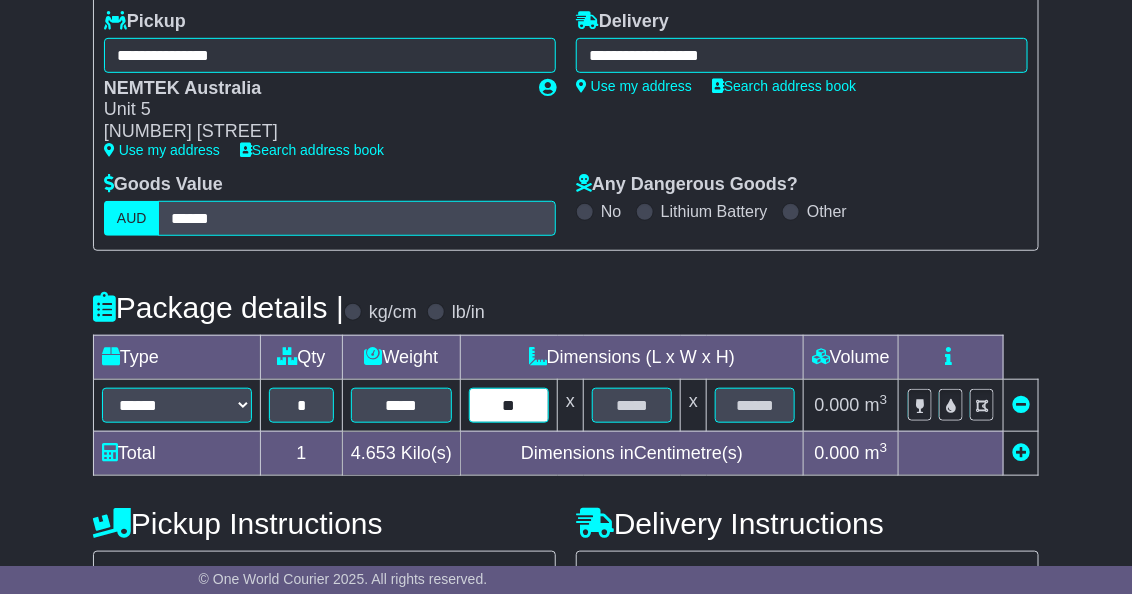 type on "**" 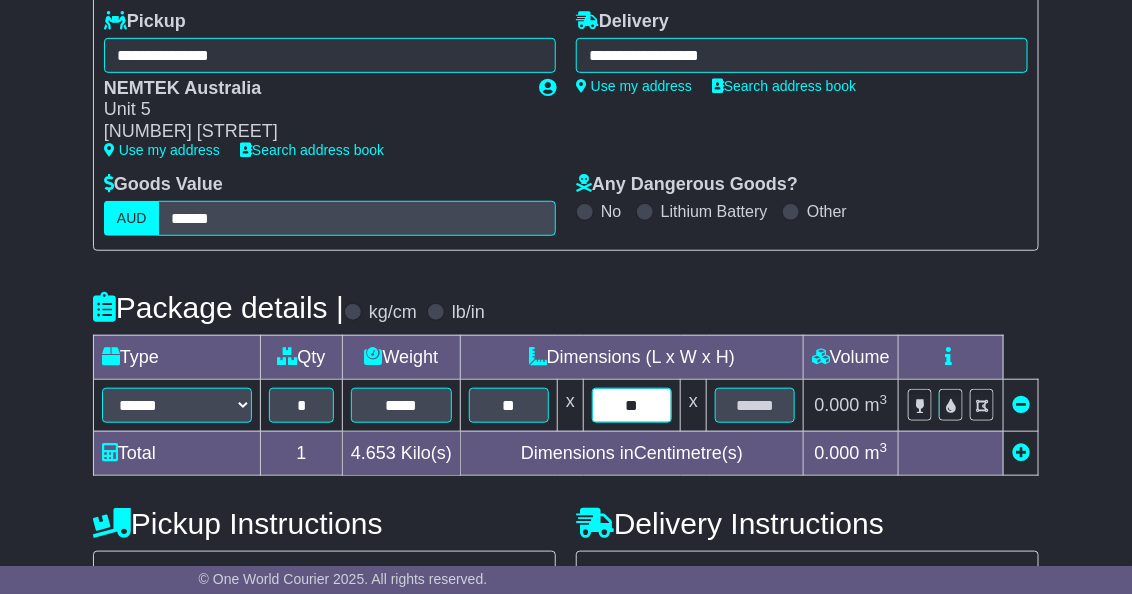 type on "**" 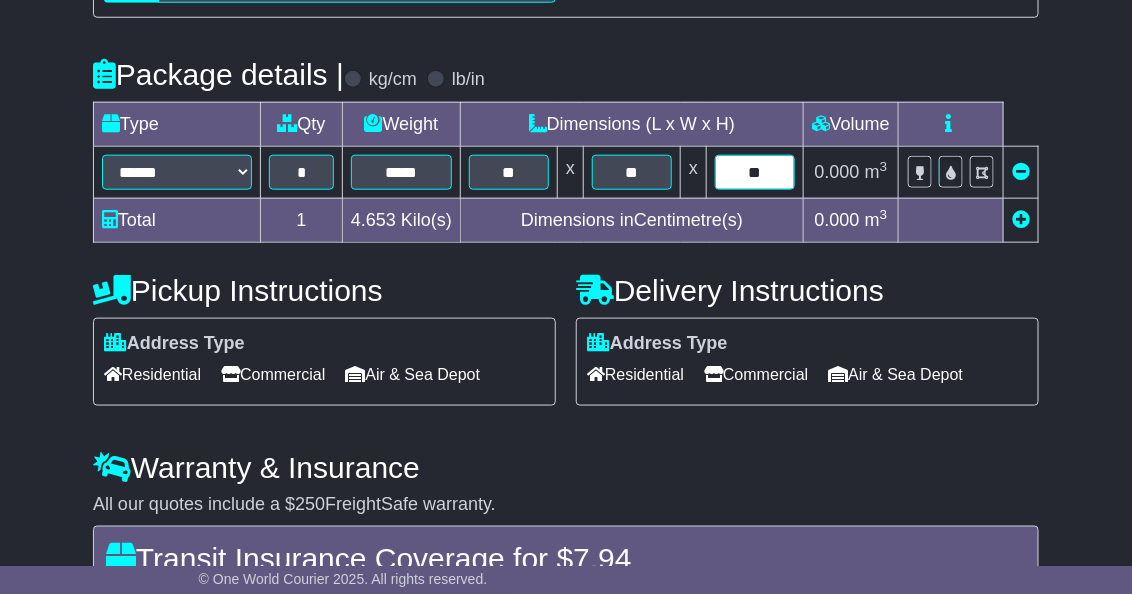 scroll, scrollTop: 531, scrollLeft: 0, axis: vertical 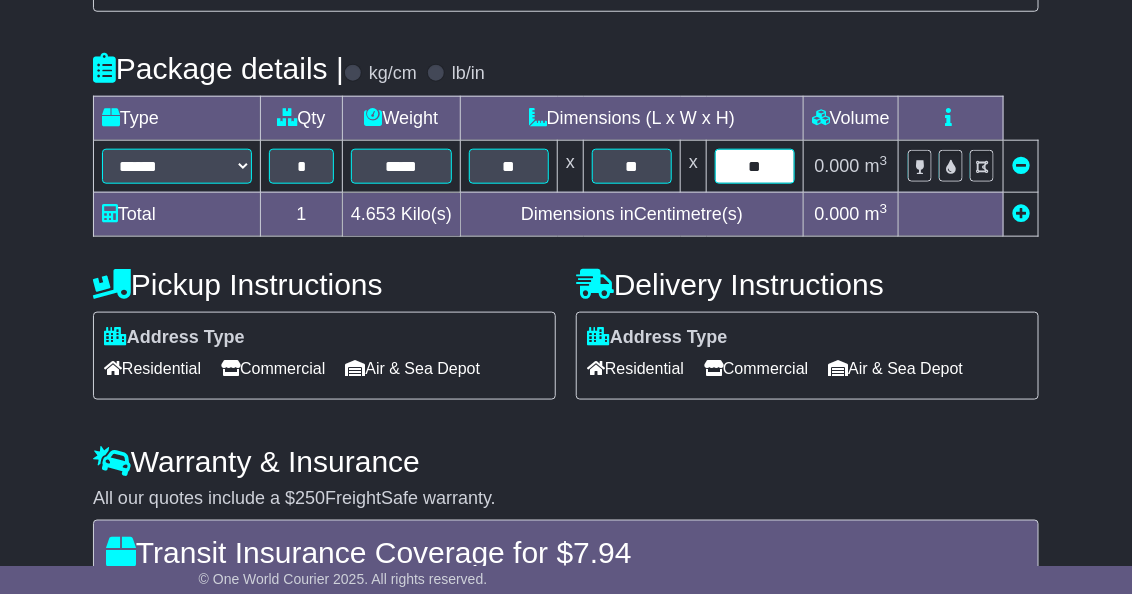 type on "**" 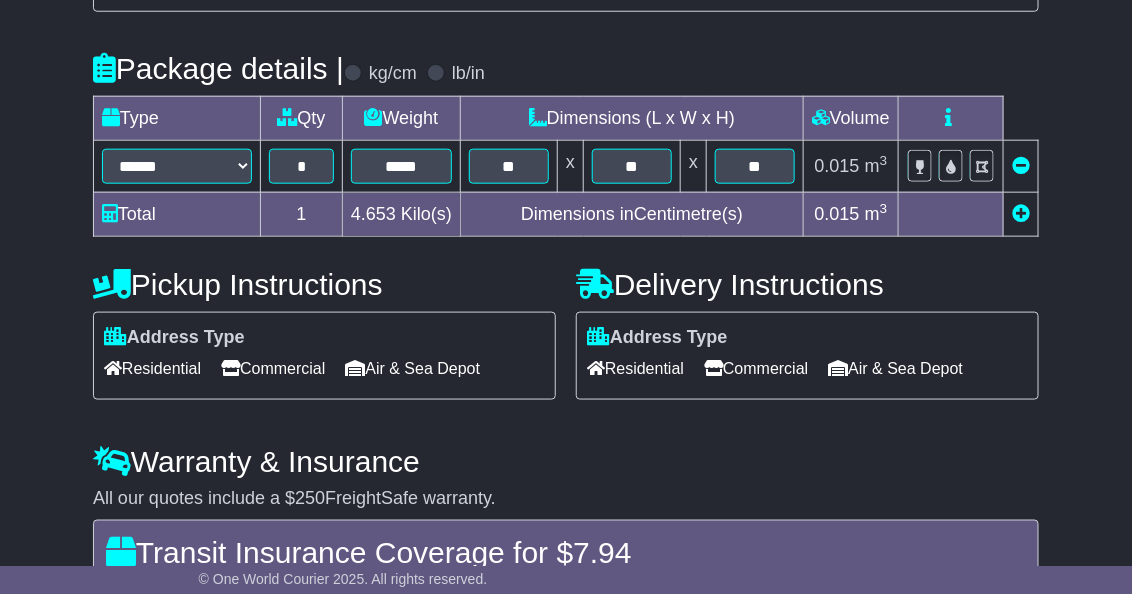 click on "Commercial" at bounding box center (756, 368) 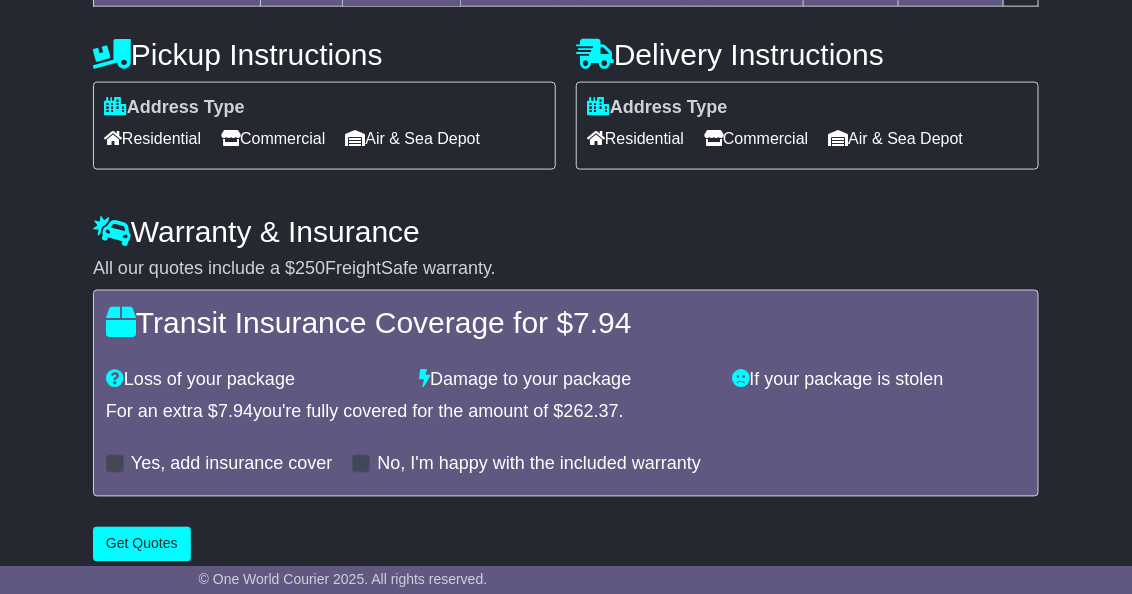scroll, scrollTop: 776, scrollLeft: 0, axis: vertical 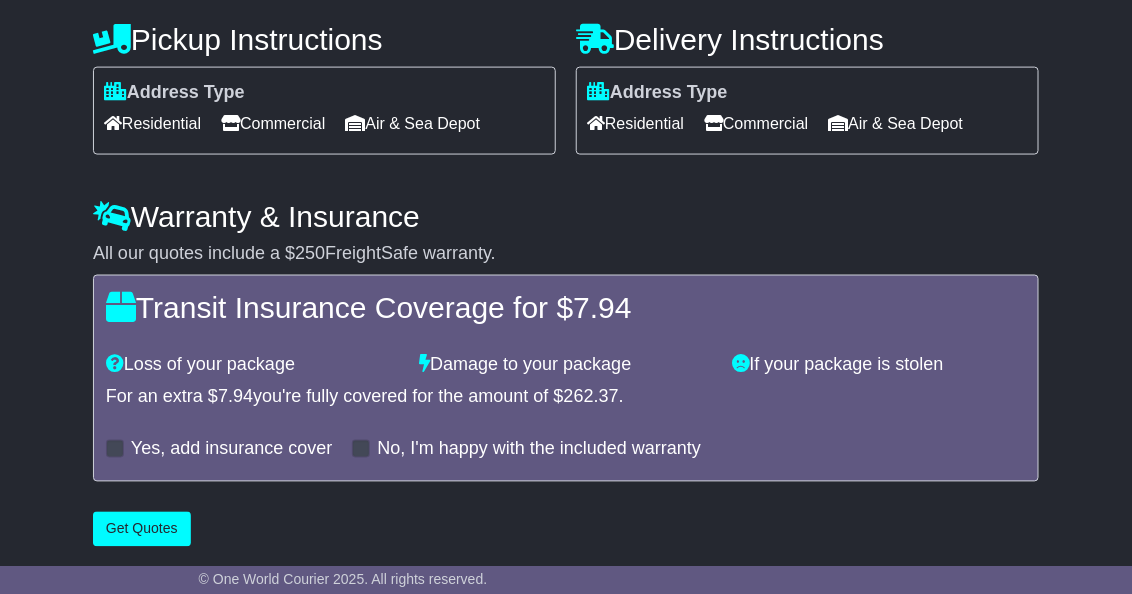 click on "**********" at bounding box center (566, 3) 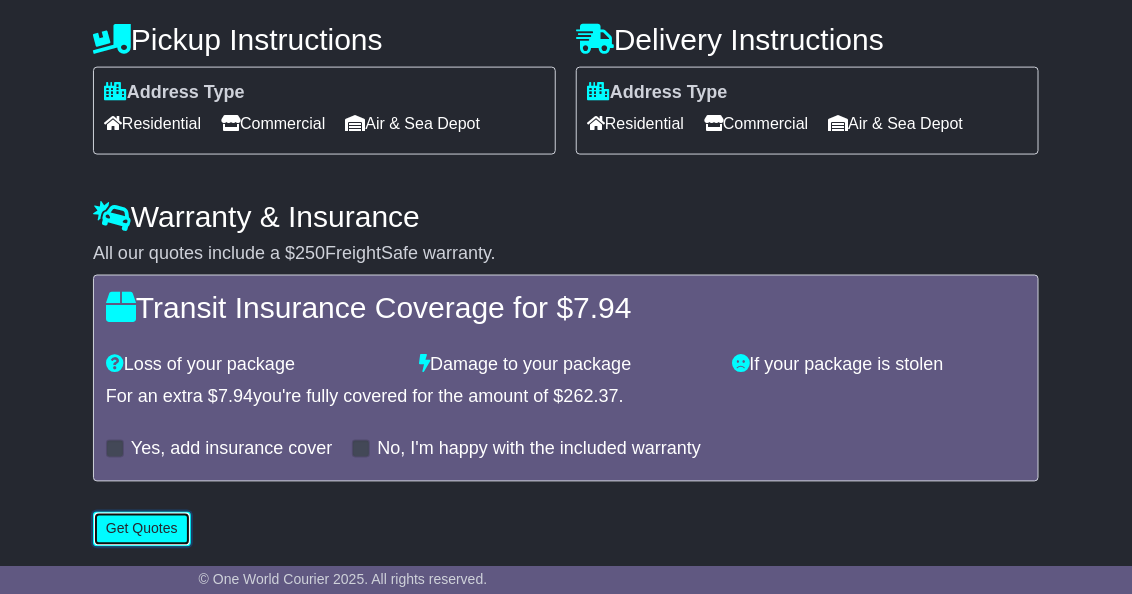 click on "Get Quotes" at bounding box center (142, 529) 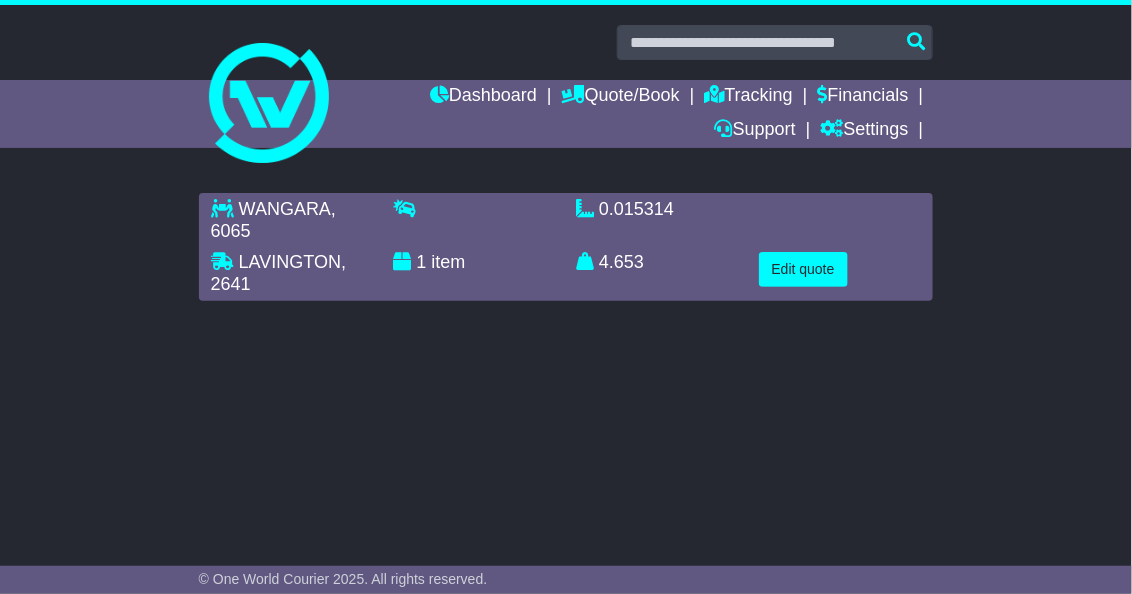 scroll, scrollTop: 0, scrollLeft: 0, axis: both 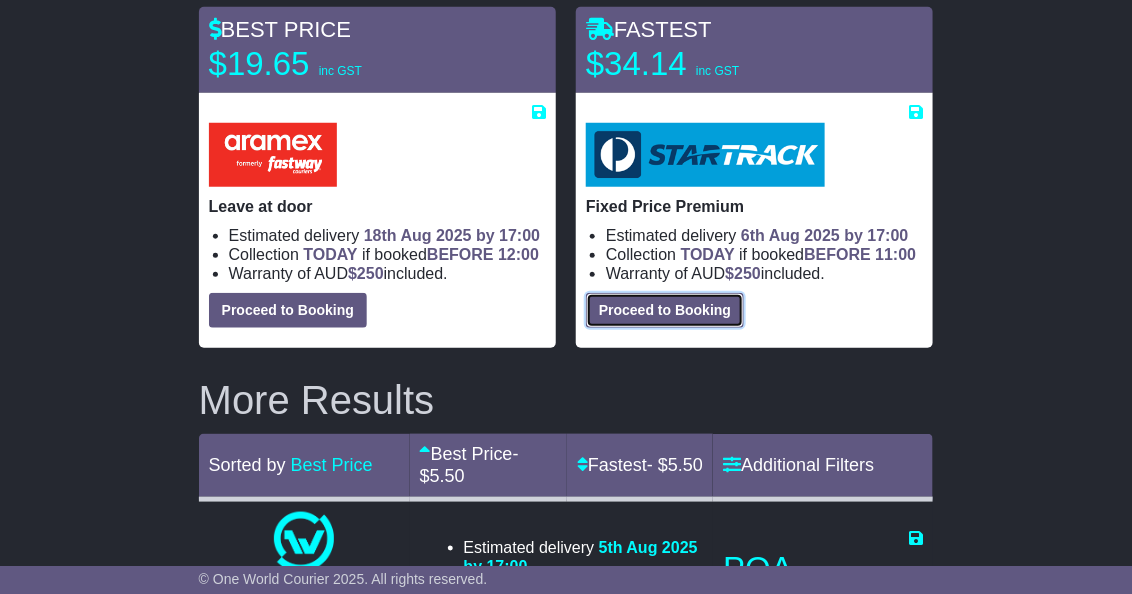 click on "Proceed to Booking" at bounding box center [665, 310] 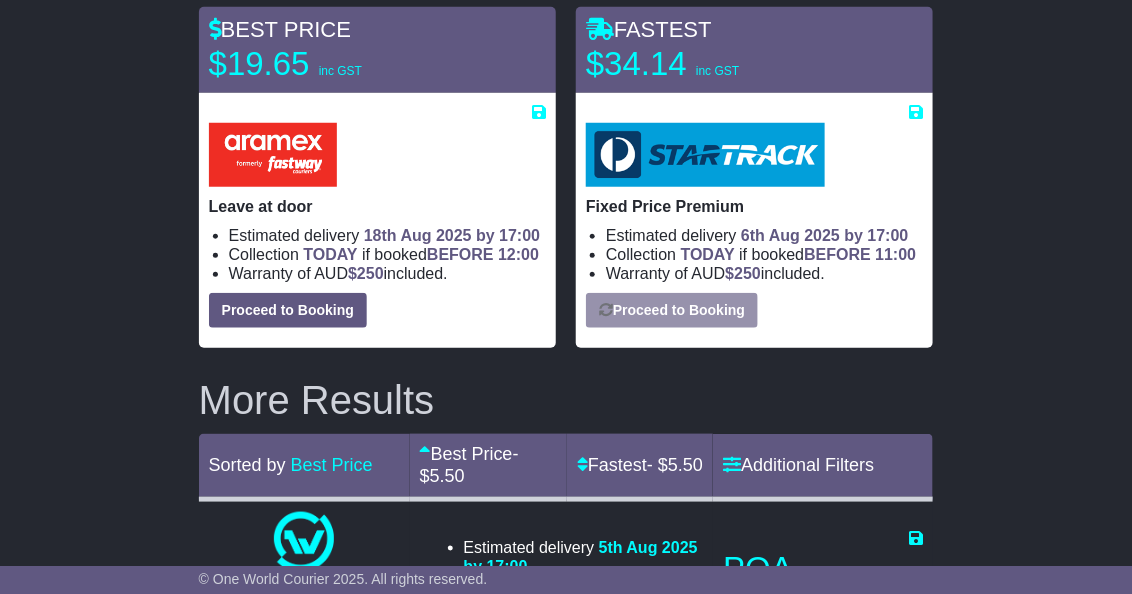 select on "*****" 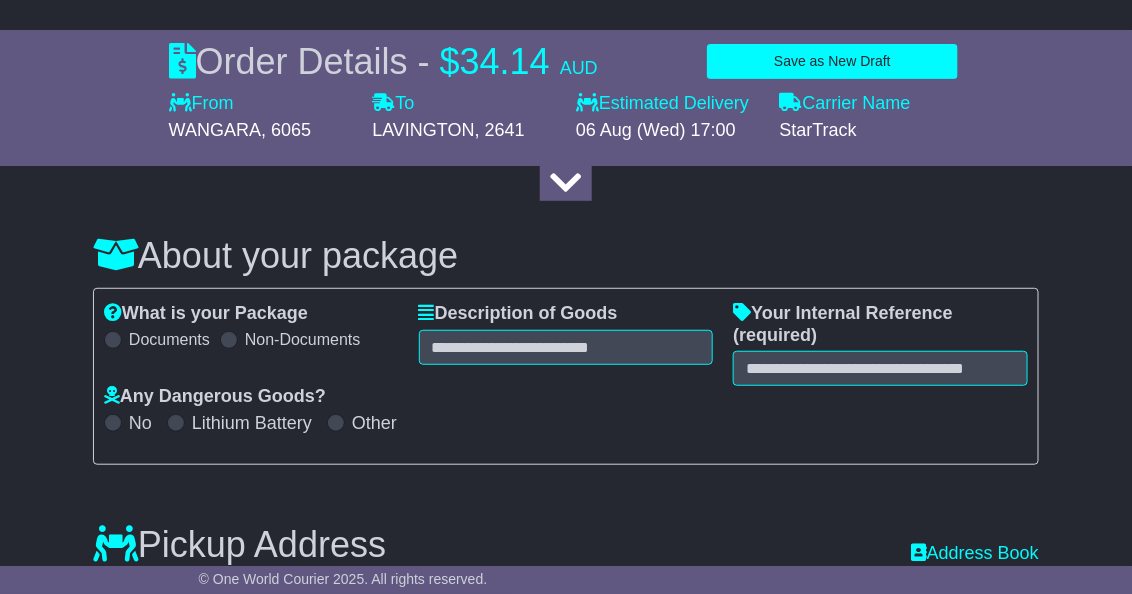 scroll, scrollTop: 180, scrollLeft: 0, axis: vertical 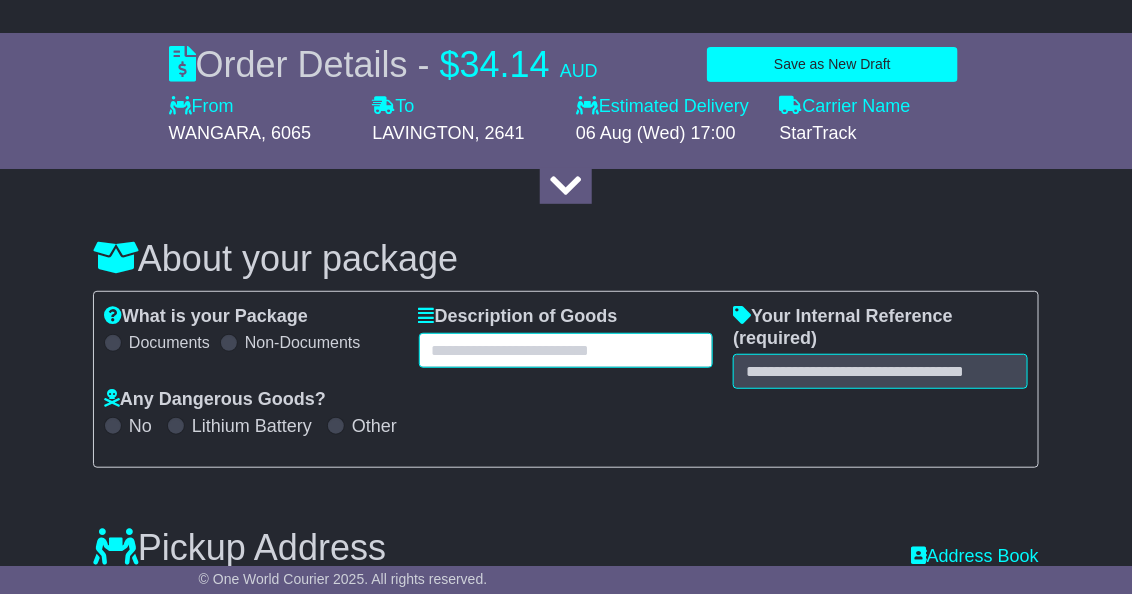 click at bounding box center [566, 350] 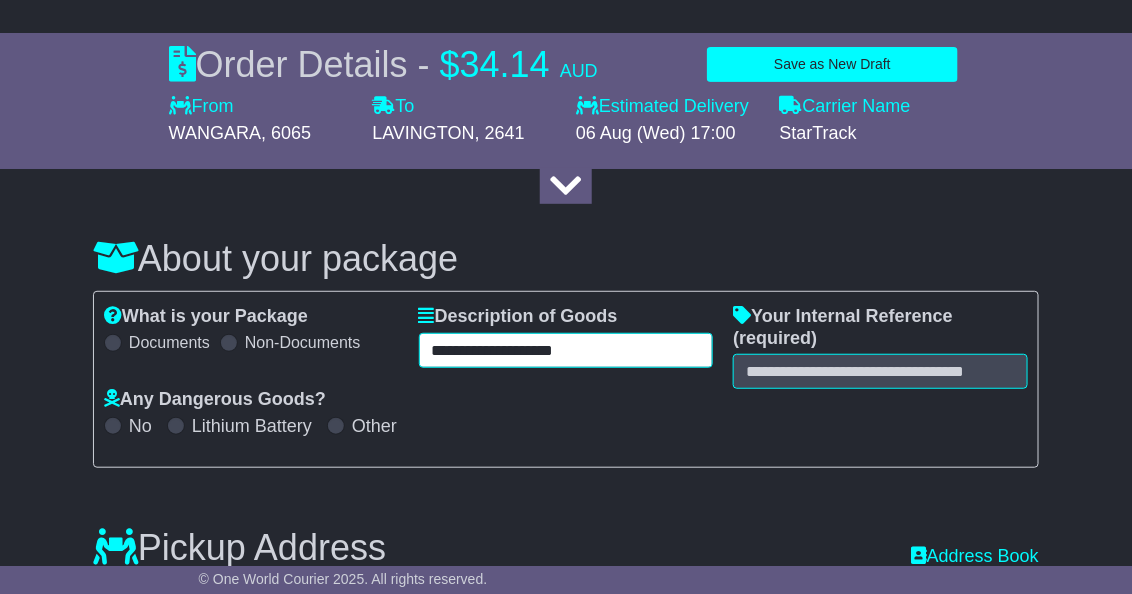 type on "**********" 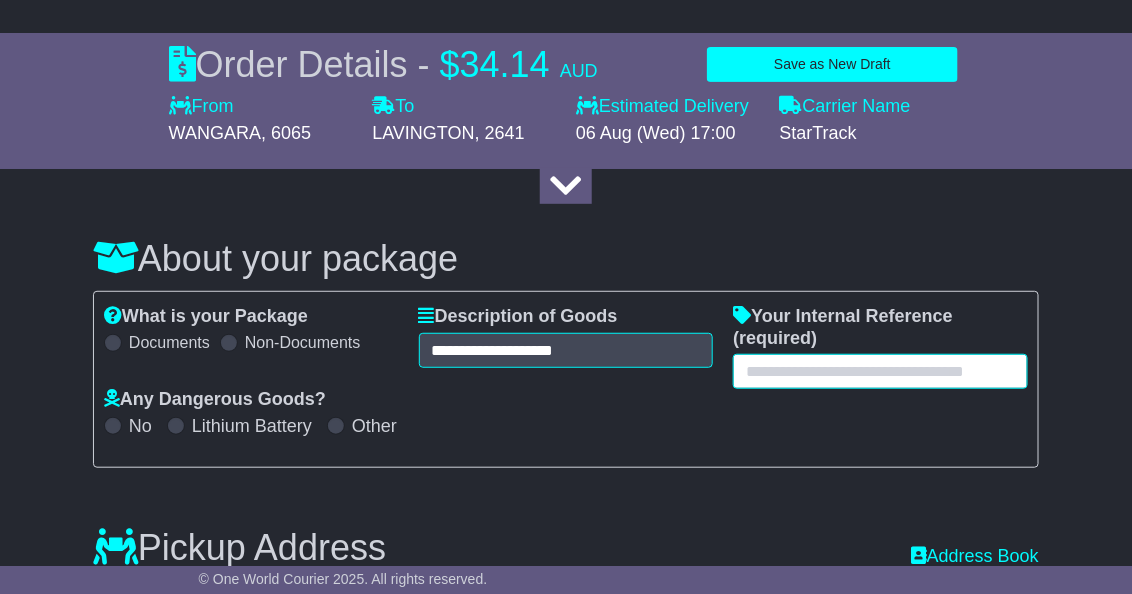 click at bounding box center (880, 371) 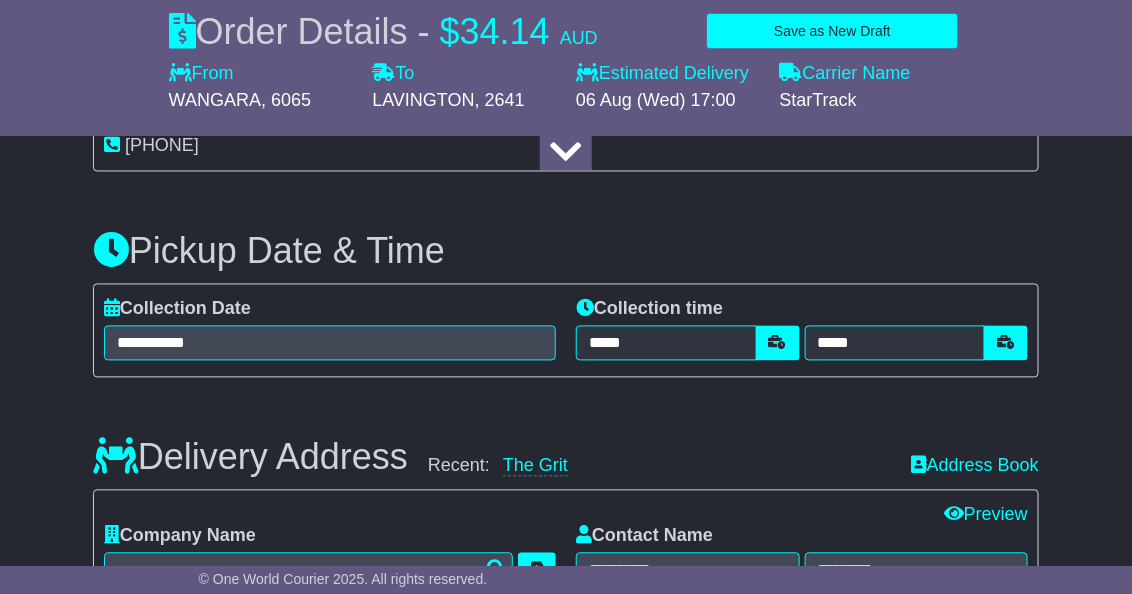 scroll, scrollTop: 955, scrollLeft: 0, axis: vertical 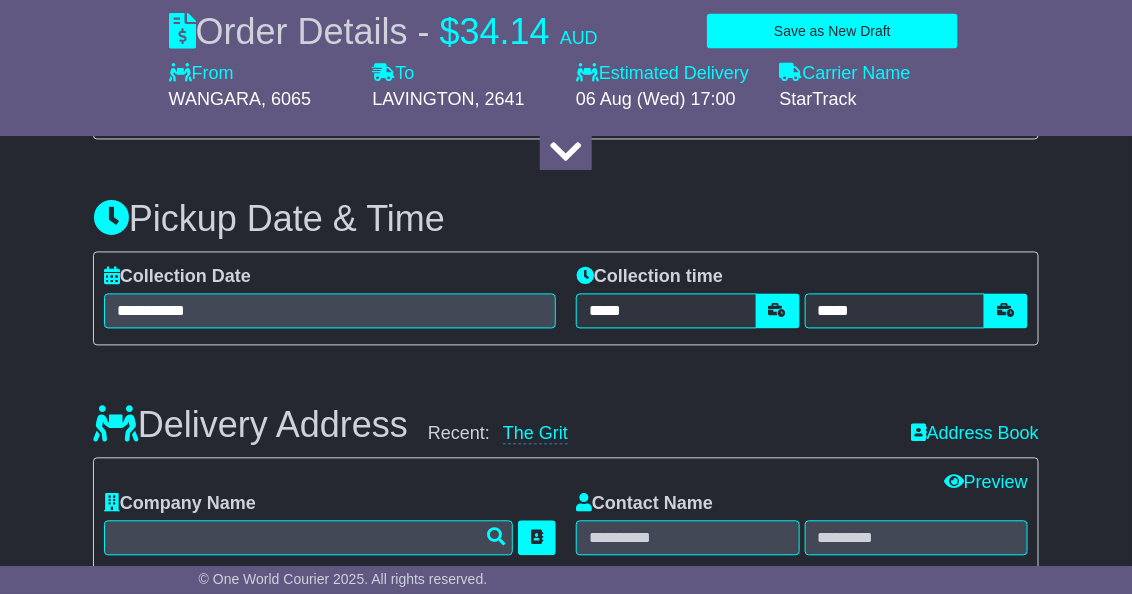 type on "**********" 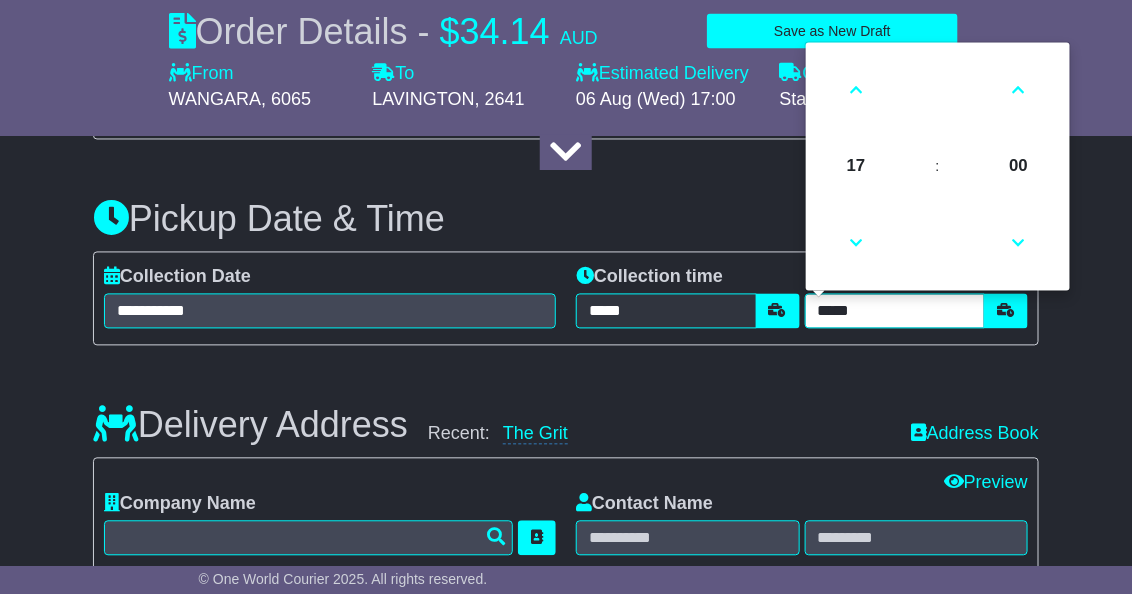 click on "*****" at bounding box center (895, 311) 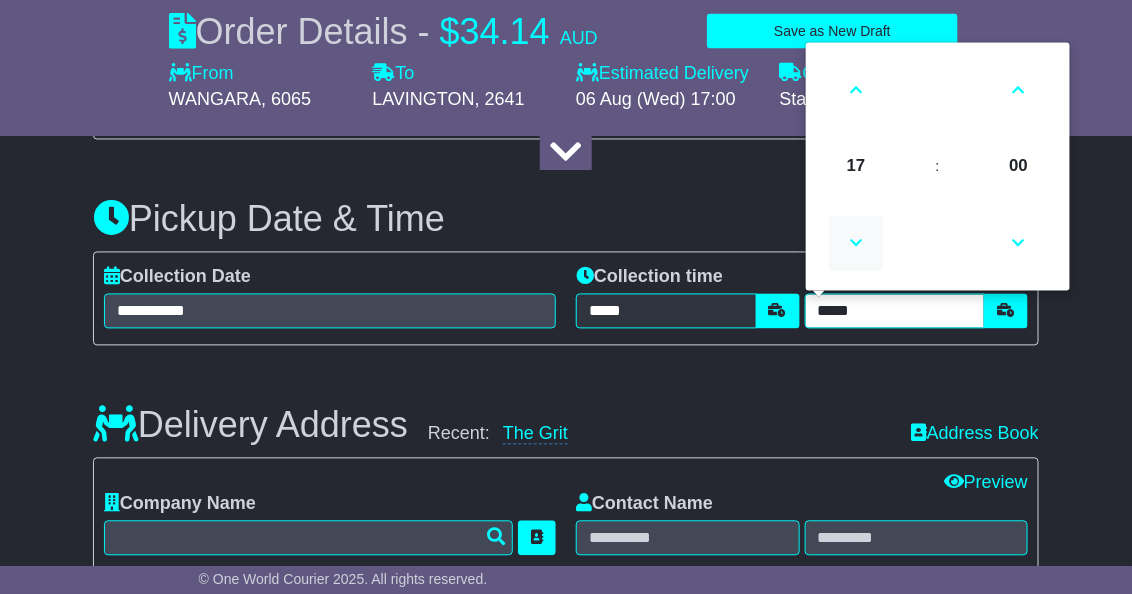 click at bounding box center (856, 244) 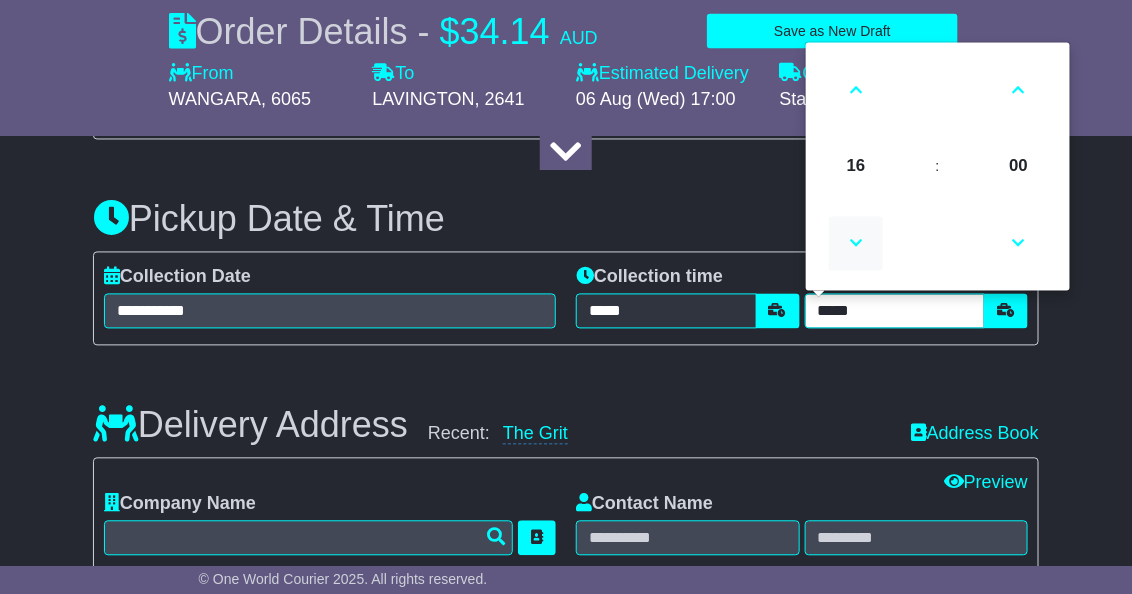 click at bounding box center (856, 244) 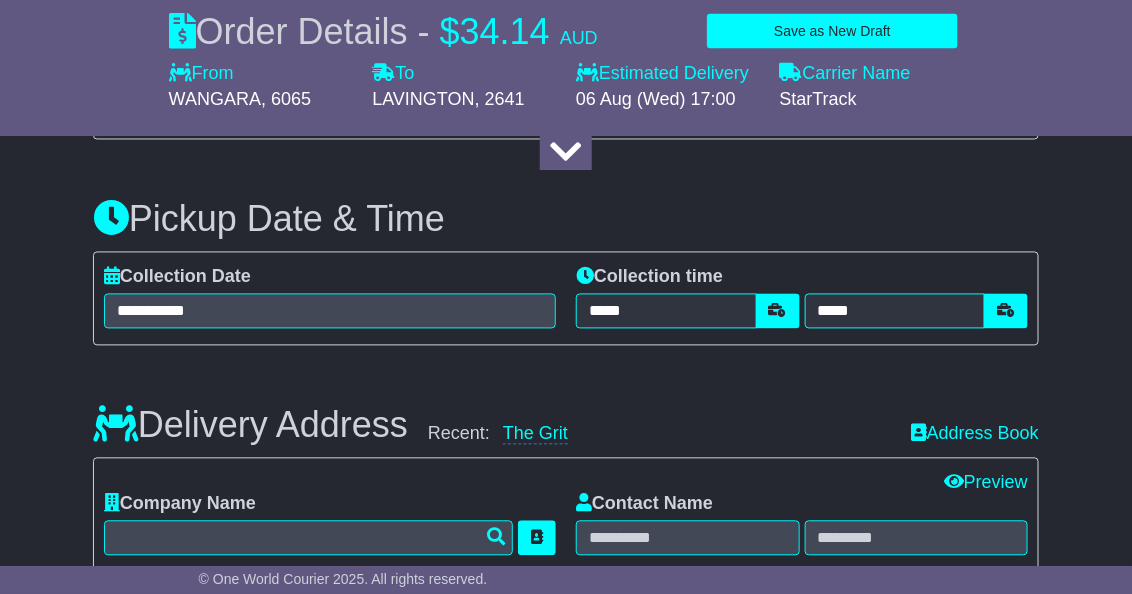 click on "Pickup Date & Time" at bounding box center [566, 220] 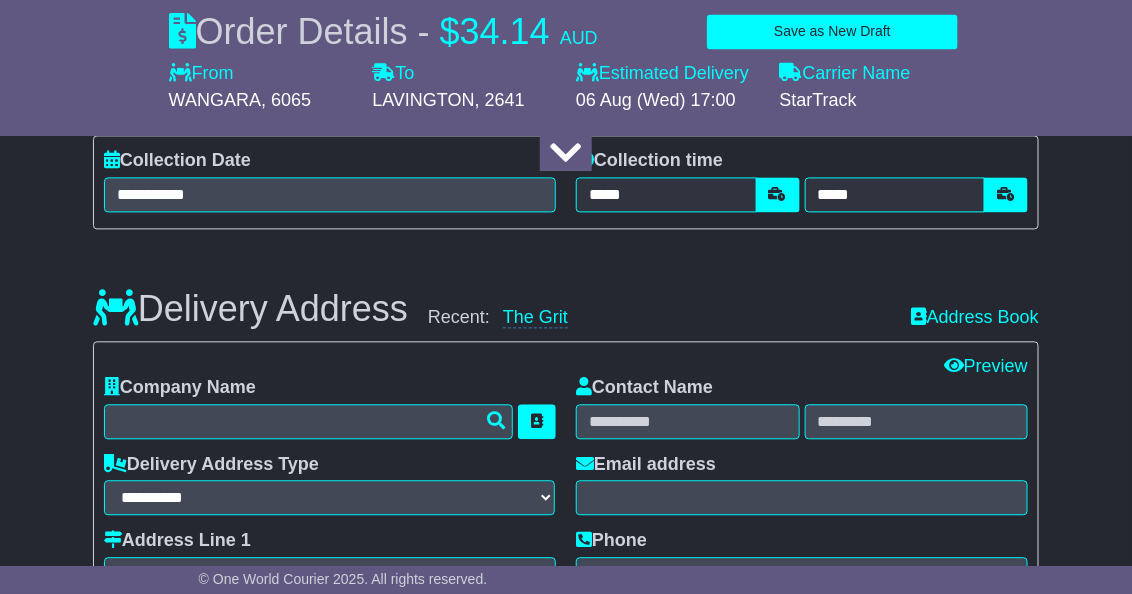 scroll, scrollTop: 1095, scrollLeft: 0, axis: vertical 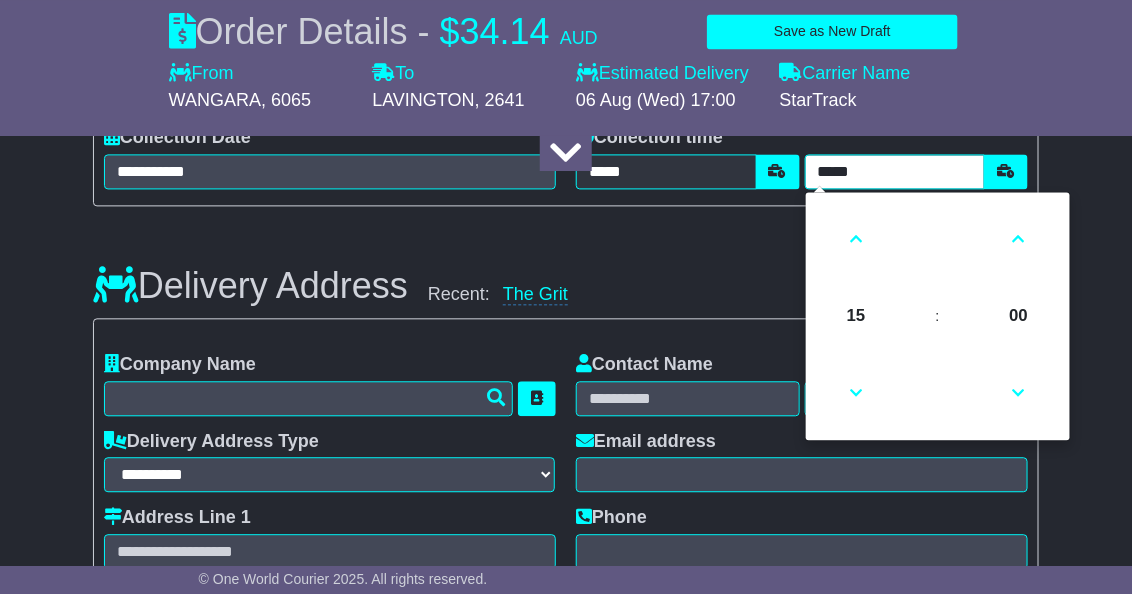 click on "*****" at bounding box center [895, 171] 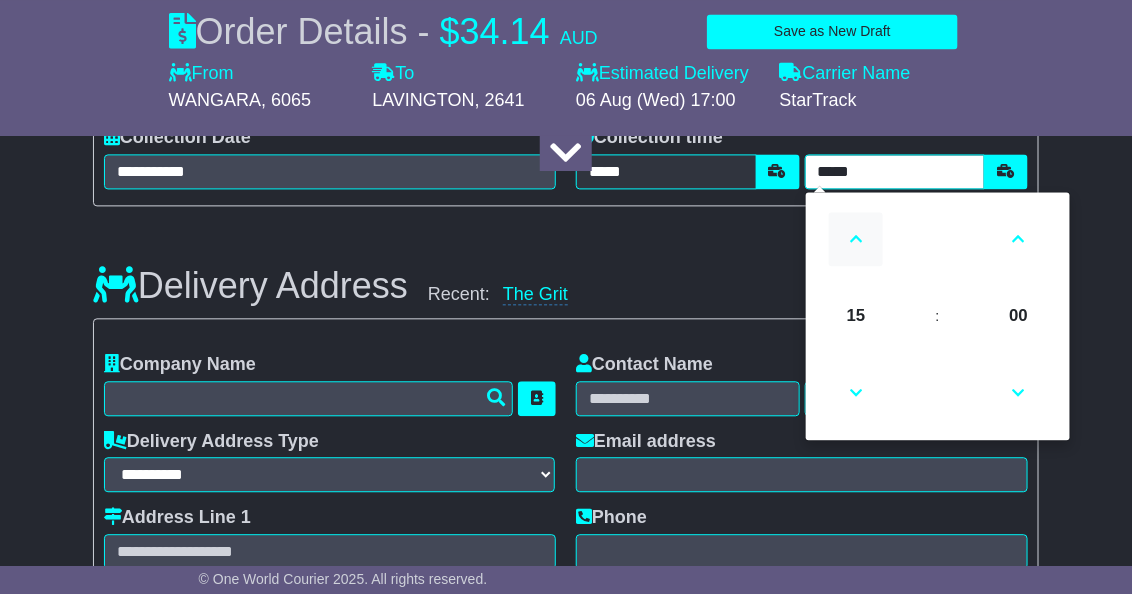 click at bounding box center [856, 239] 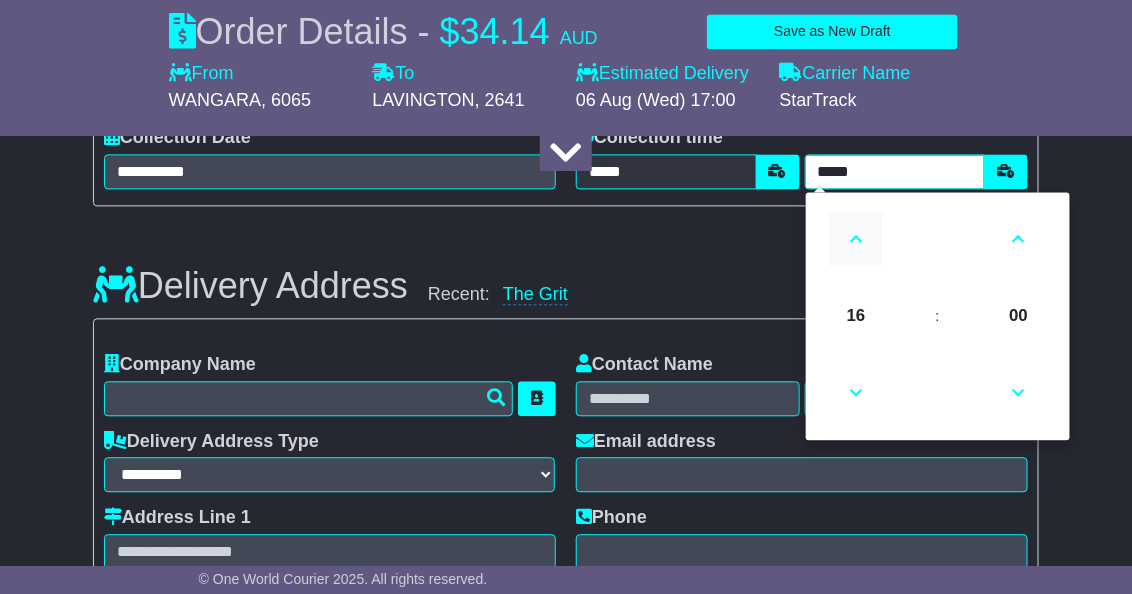 click at bounding box center (856, 239) 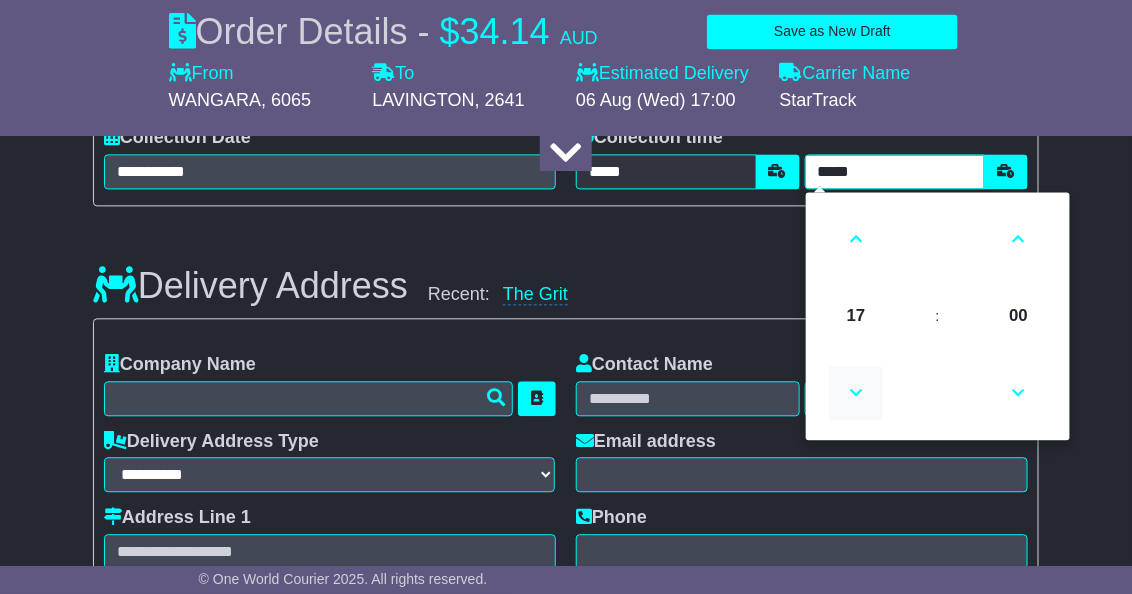 click at bounding box center (856, 393) 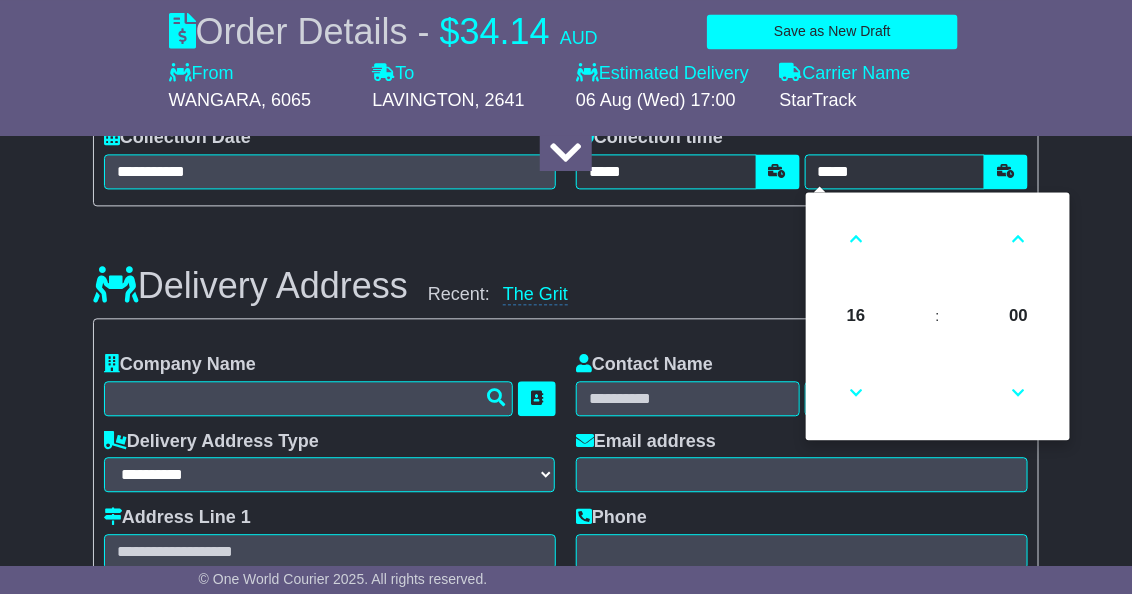 drag, startPoint x: 751, startPoint y: 268, endPoint x: 611, endPoint y: 351, distance: 162.75441 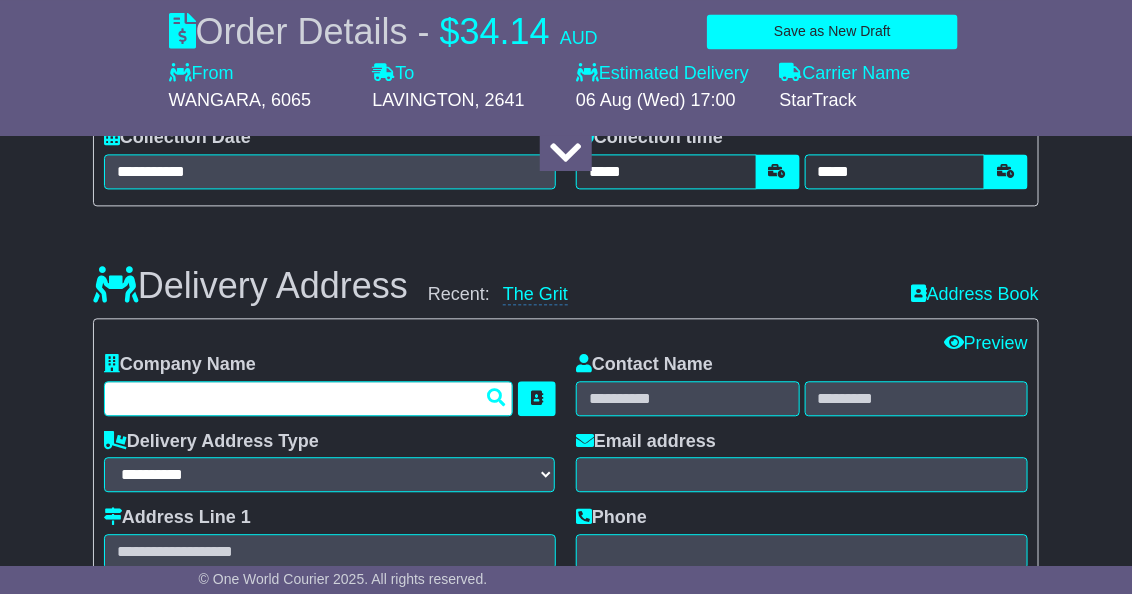 click at bounding box center (308, 398) 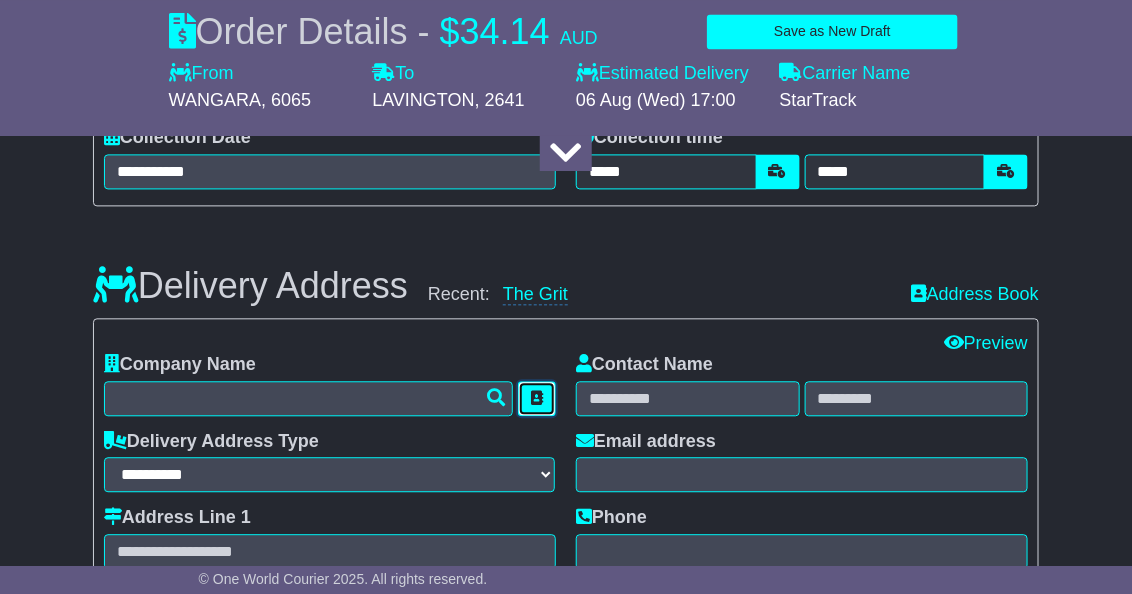 click at bounding box center (537, 398) 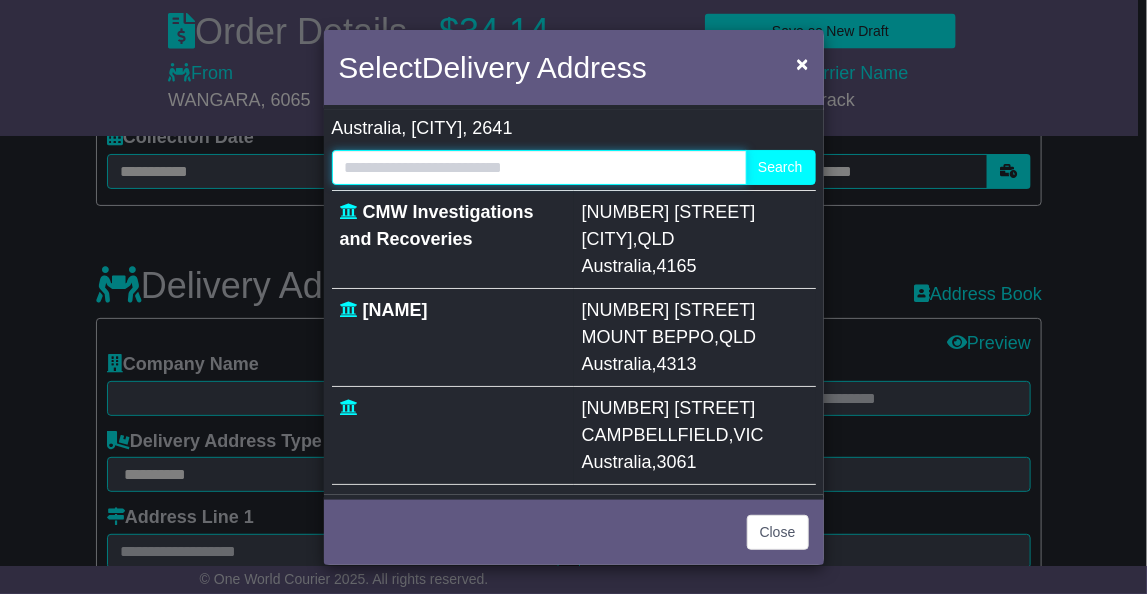 click at bounding box center (540, 167) 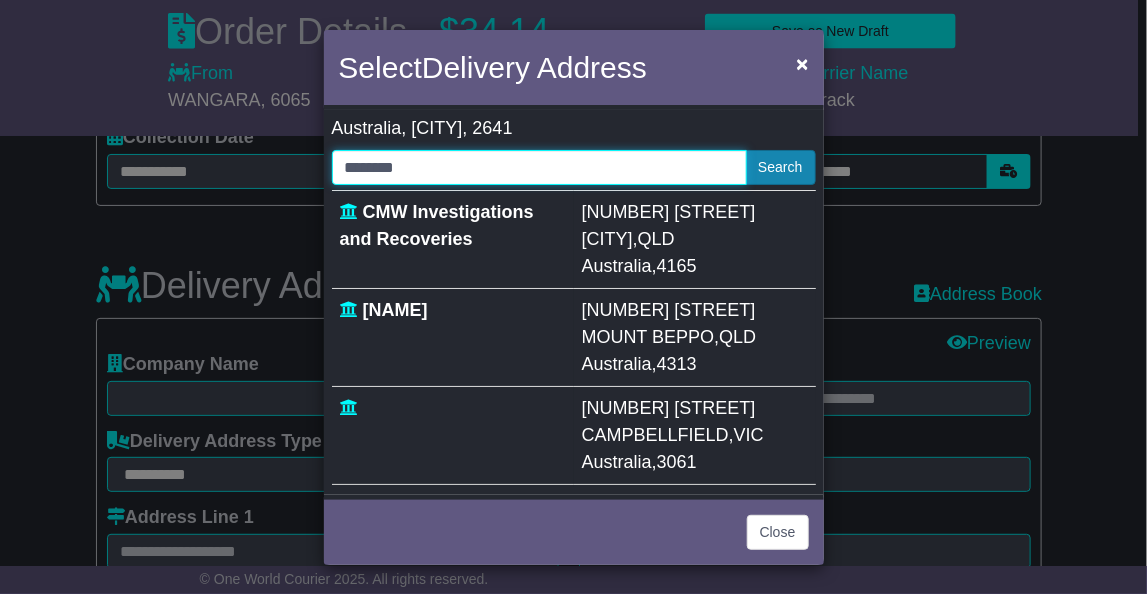 type on "********" 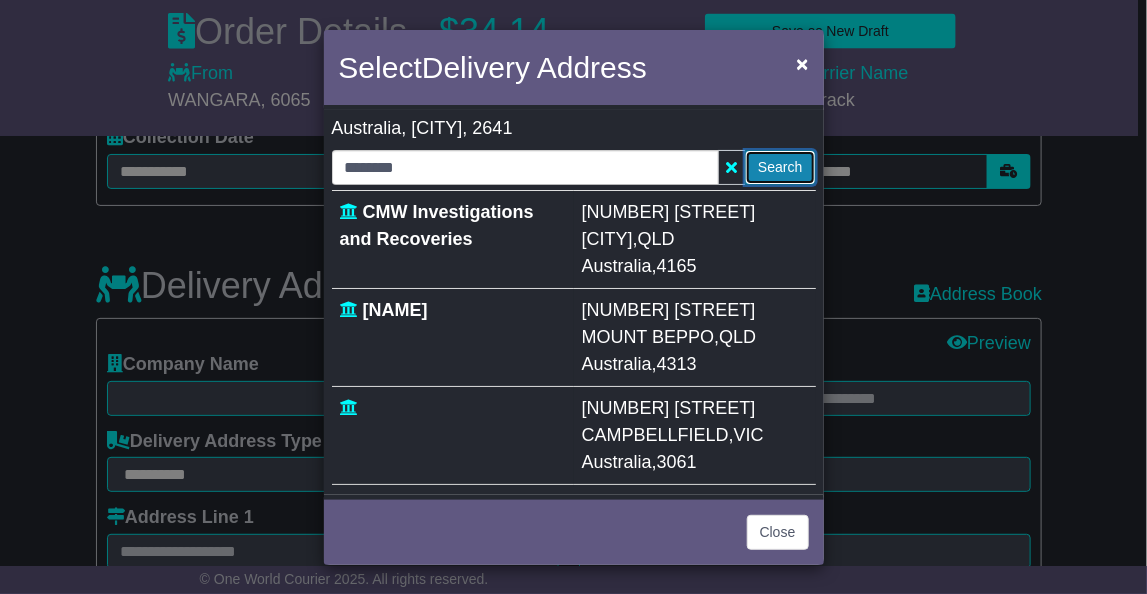 click on "Search" at bounding box center (780, 167) 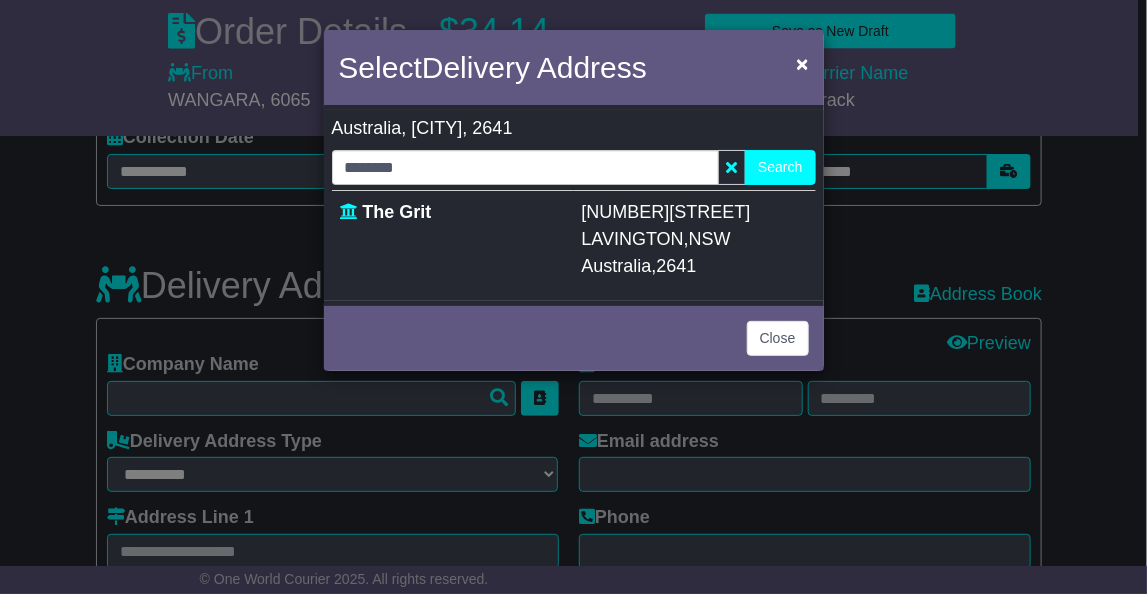 click on "LAVINGTON" at bounding box center [633, 239] 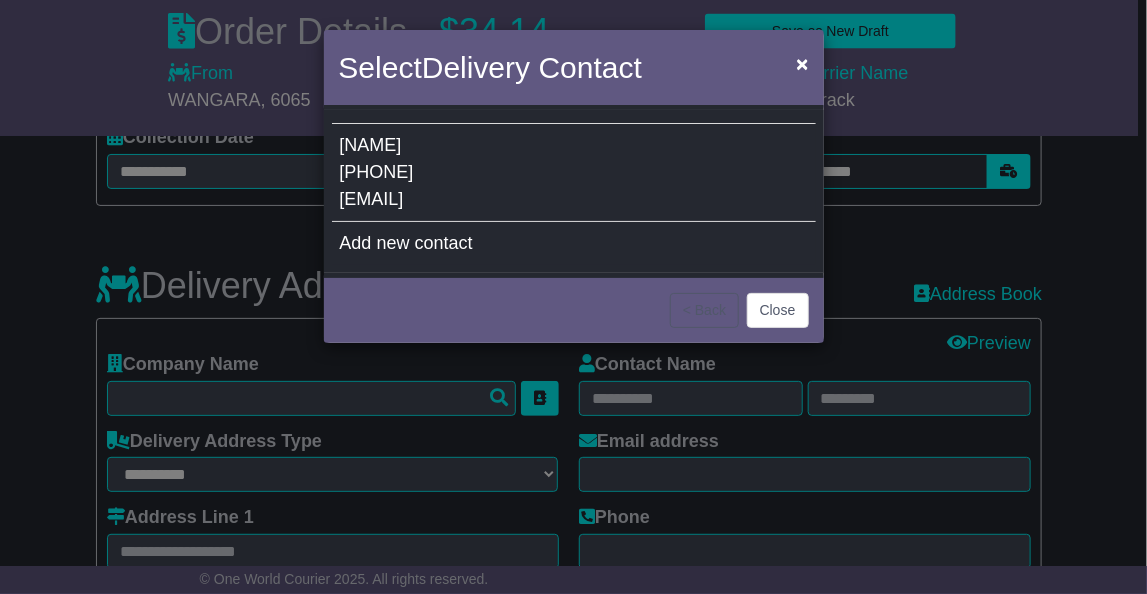click on "Casey
0260251258
casey@thegrit.com.au" at bounding box center [574, 173] 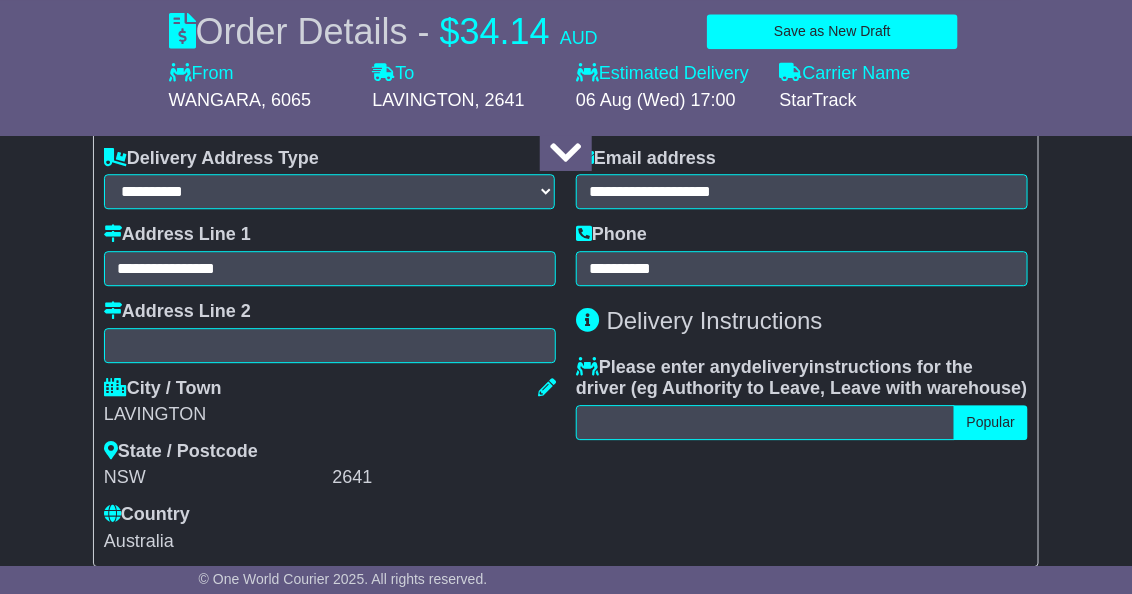 scroll, scrollTop: 1447, scrollLeft: 0, axis: vertical 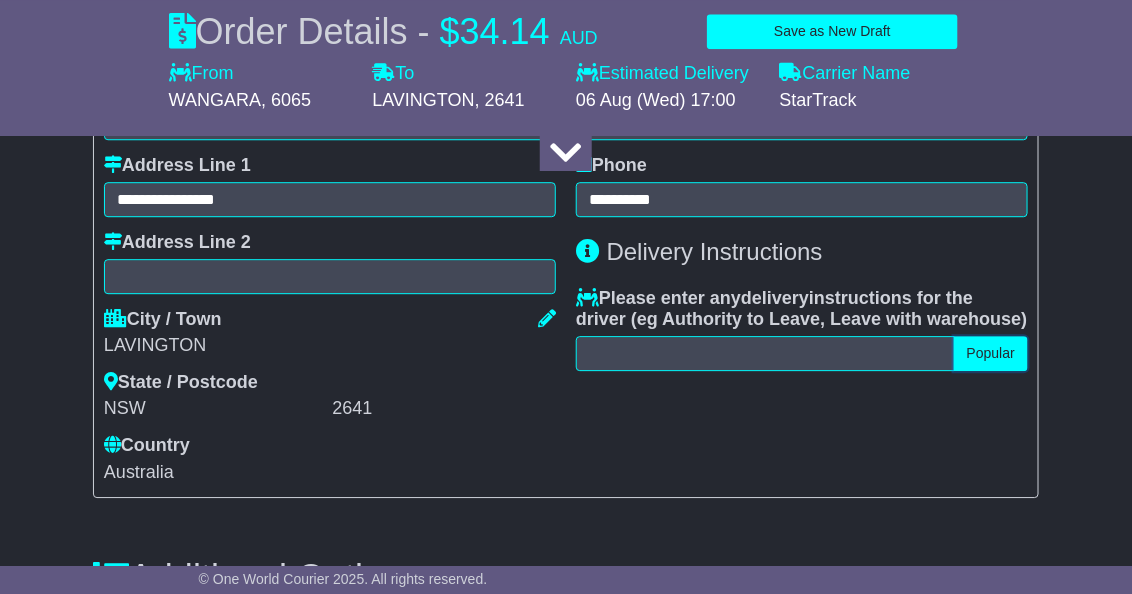 click on "Popular" at bounding box center [991, 353] 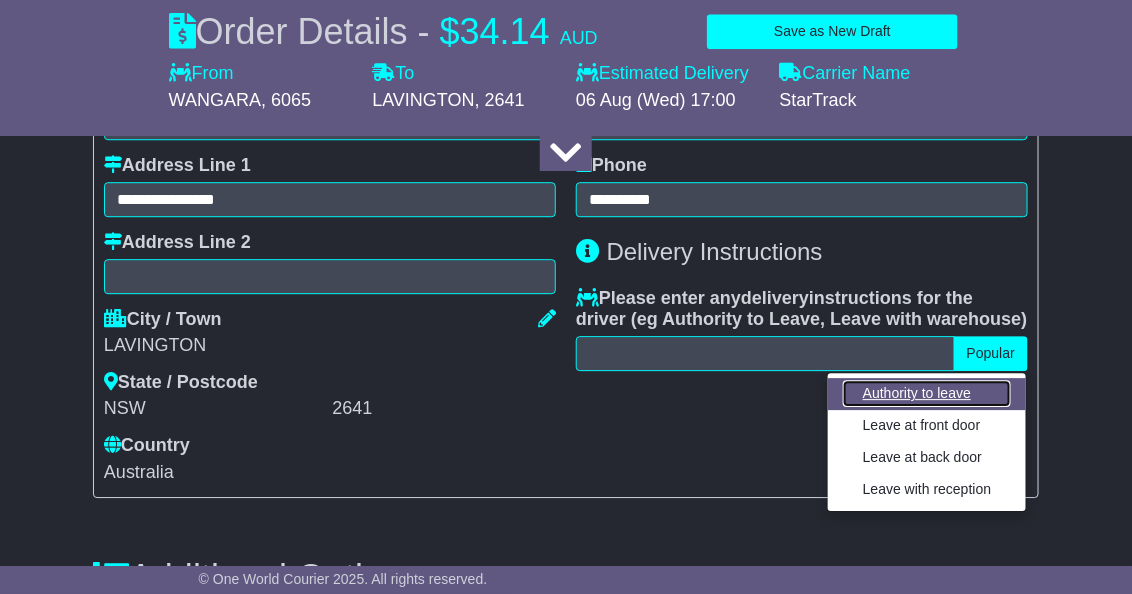 click on "Authority to leave" at bounding box center [927, 393] 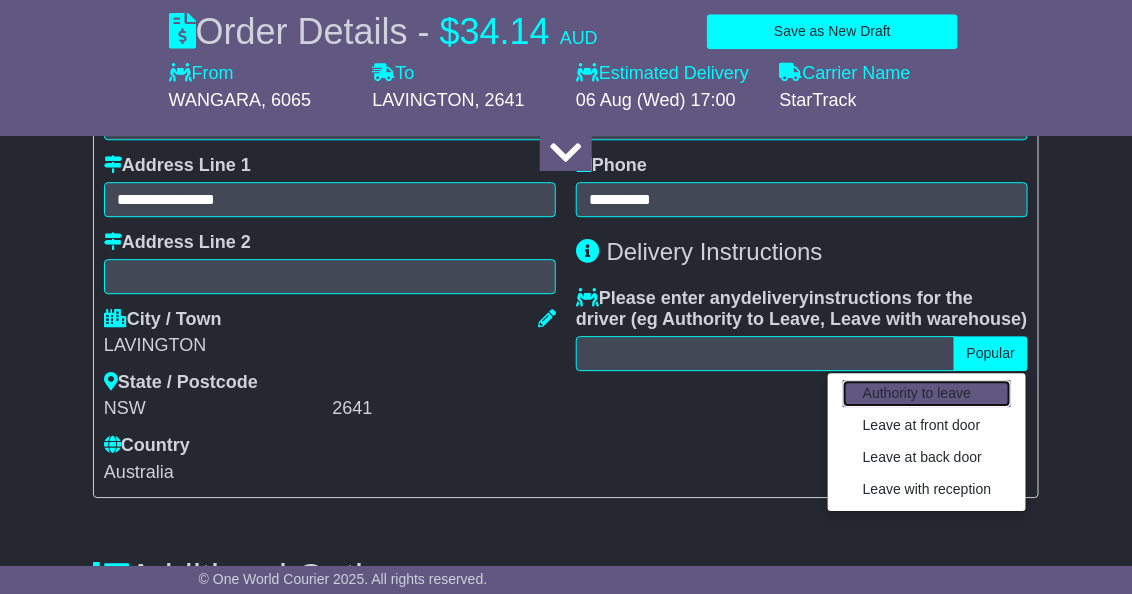 type on "**********" 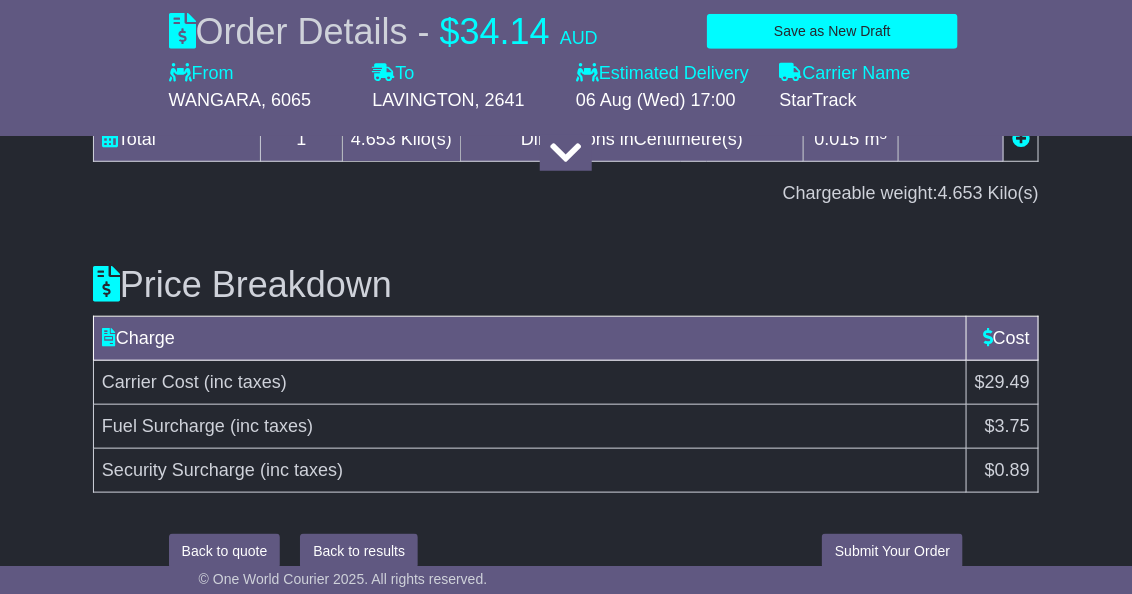 scroll, scrollTop: 2444, scrollLeft: 0, axis: vertical 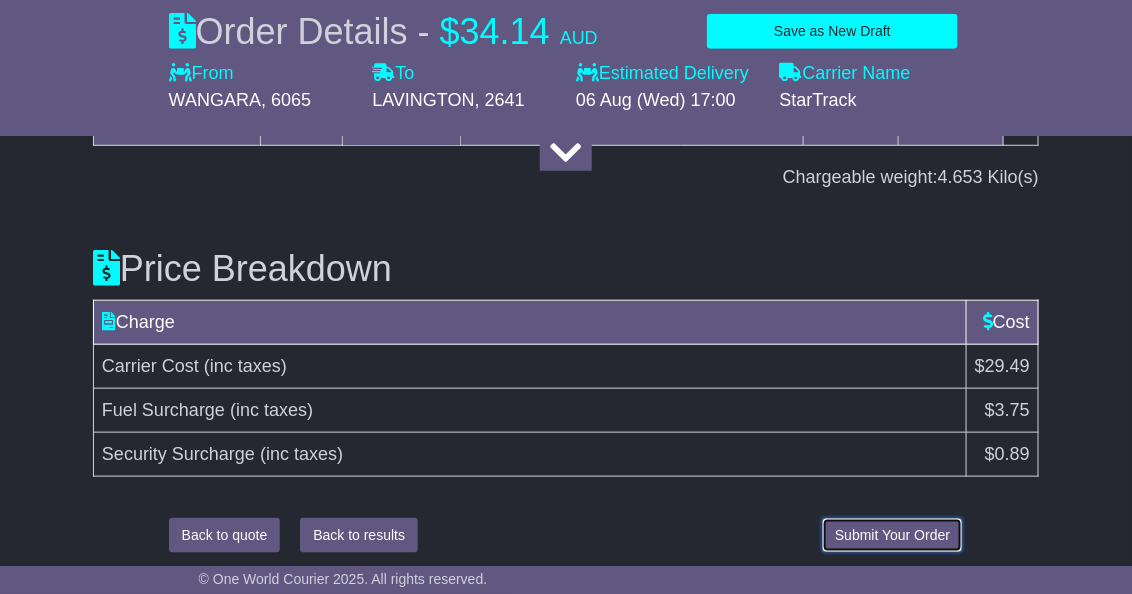 click on "Submit Your Order" at bounding box center (892, 535) 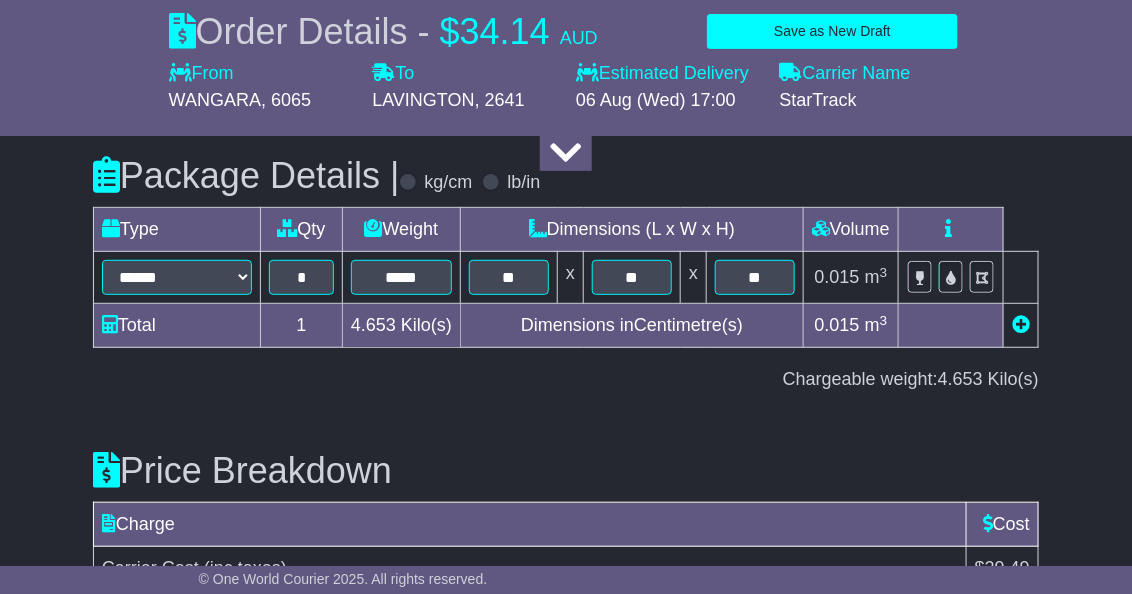 scroll, scrollTop: 2457, scrollLeft: 0, axis: vertical 